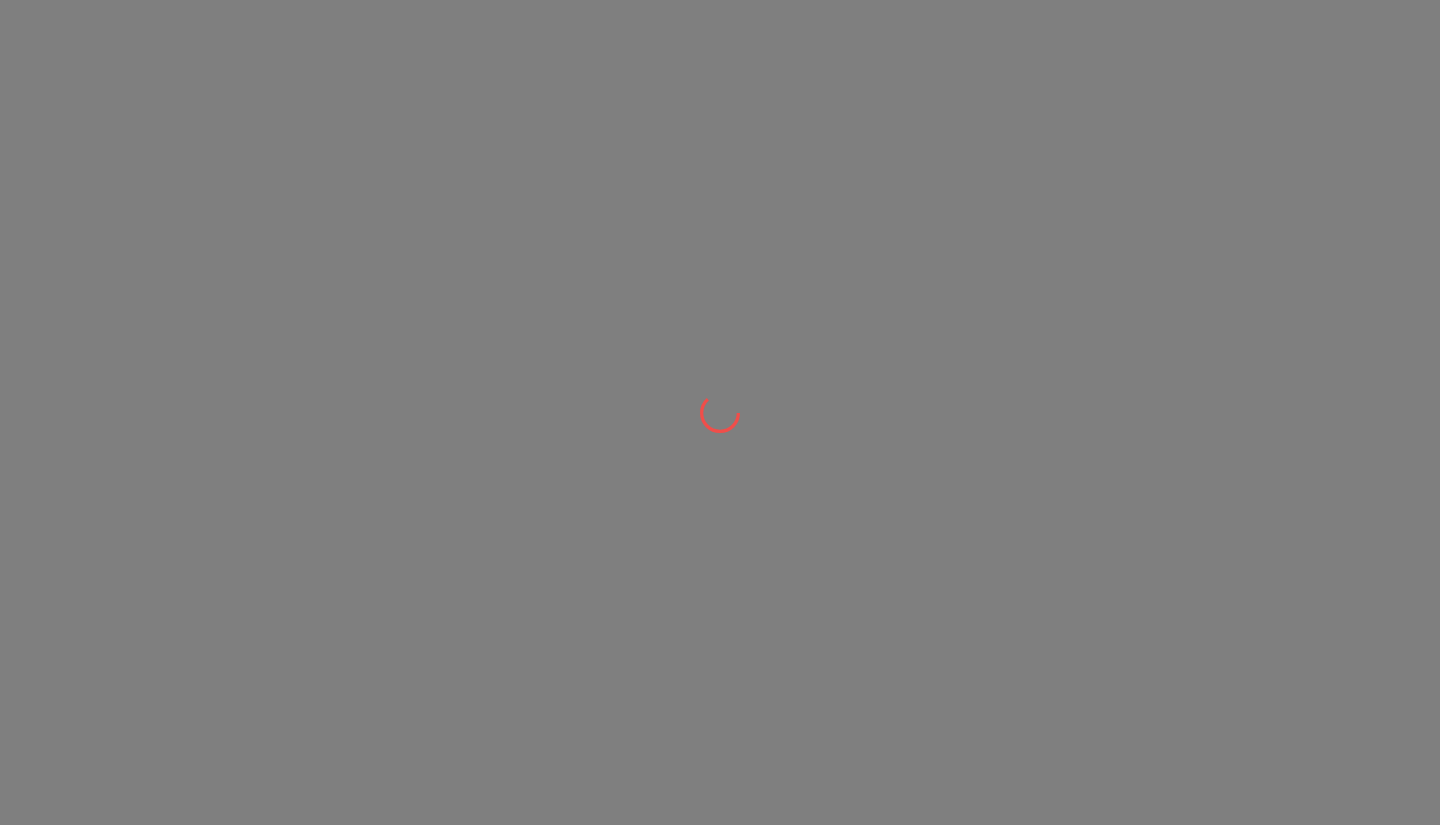 scroll, scrollTop: 0, scrollLeft: 0, axis: both 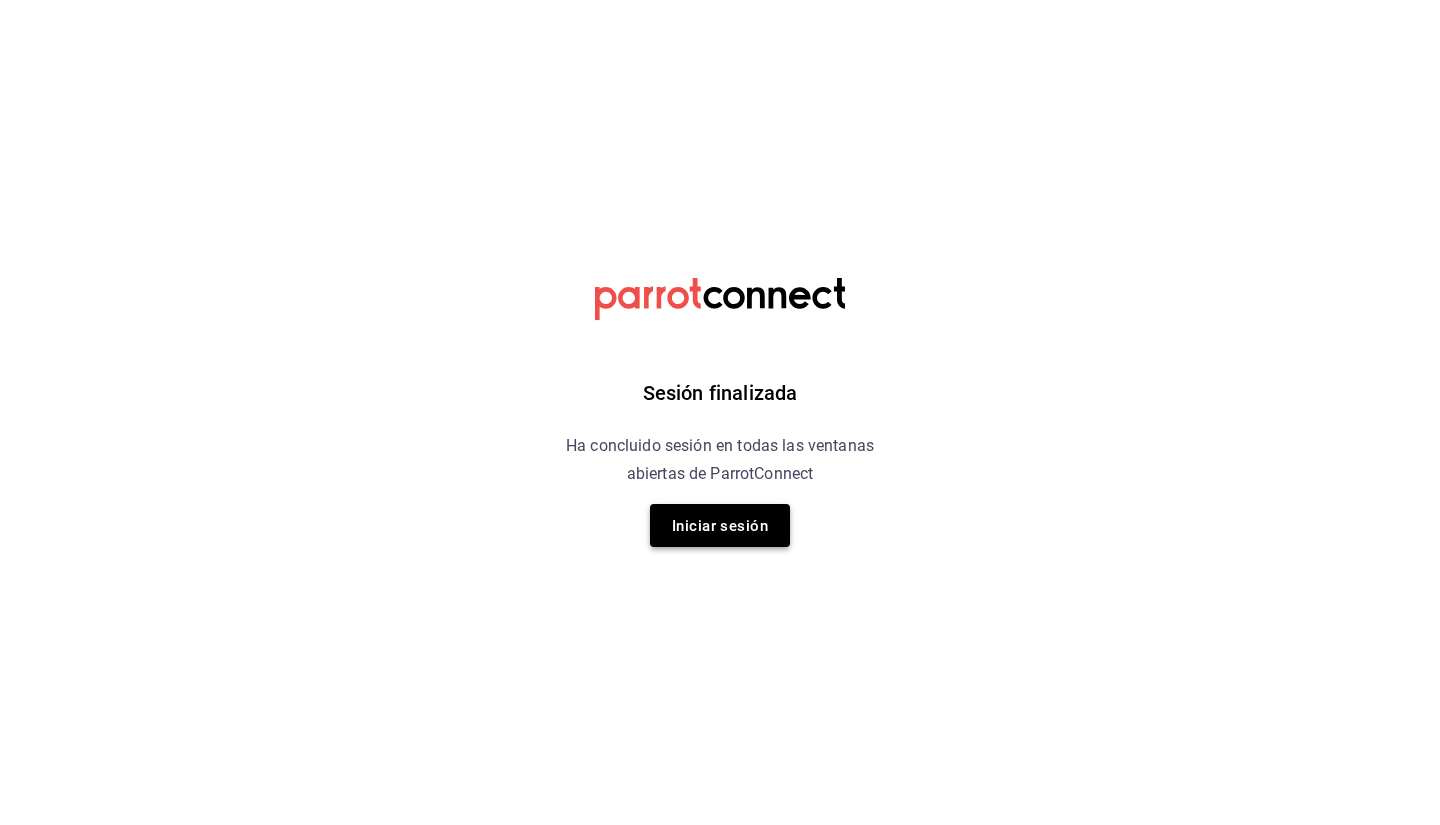 click on "Iniciar sesión" at bounding box center (720, 526) 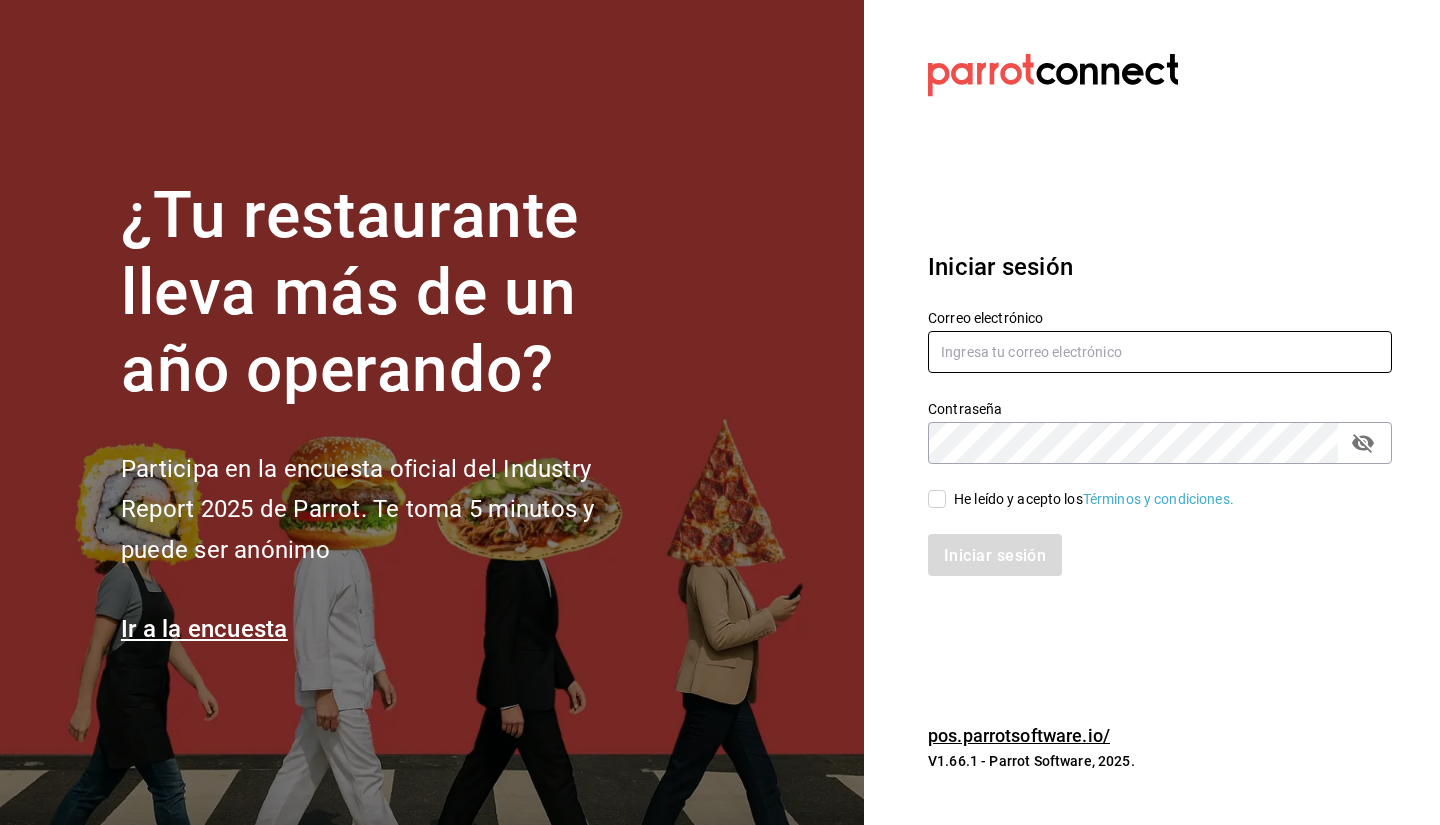 click at bounding box center [1160, 352] 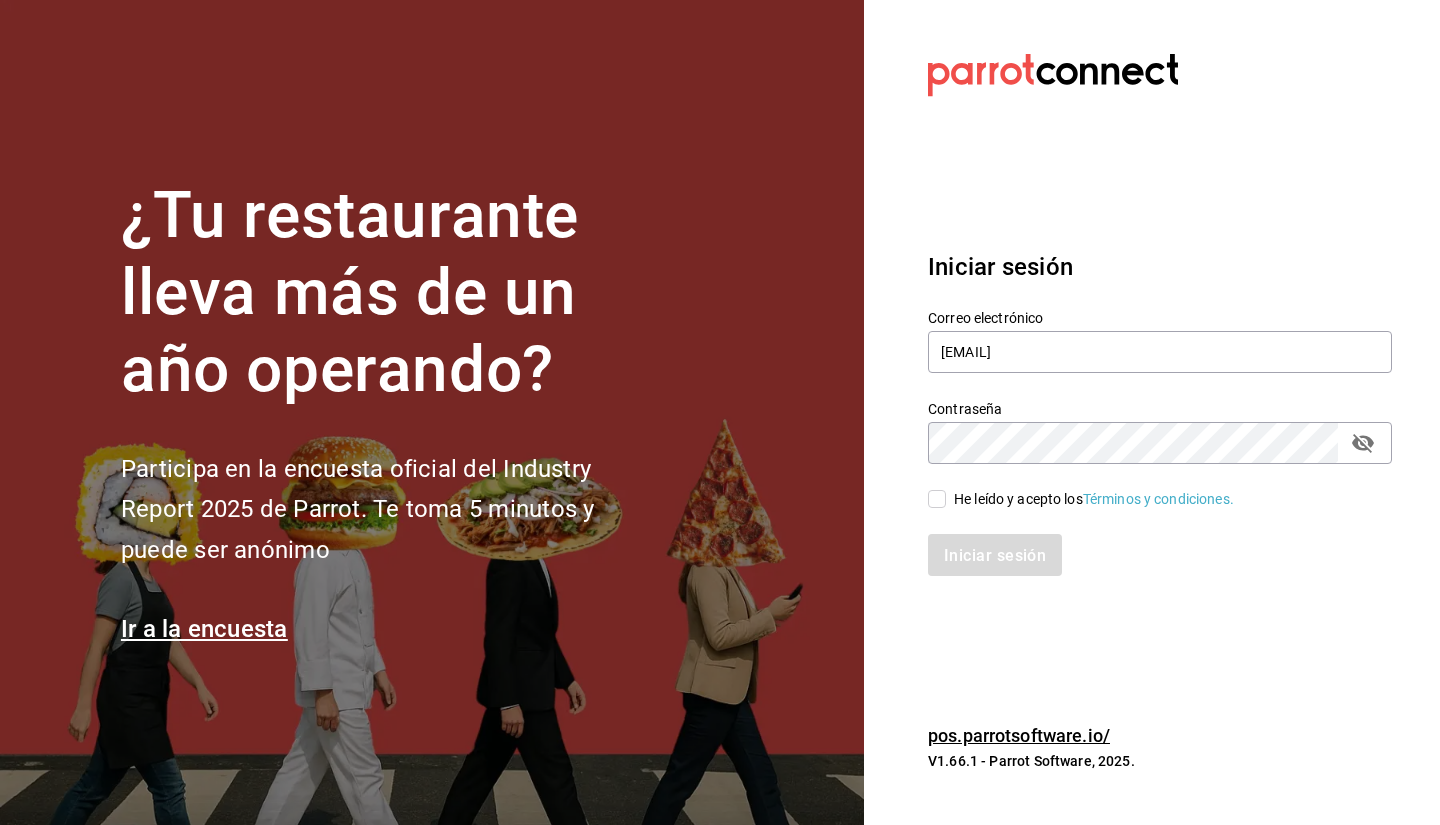 click on "He leído y acepto los  Términos y condiciones." at bounding box center (1148, 487) 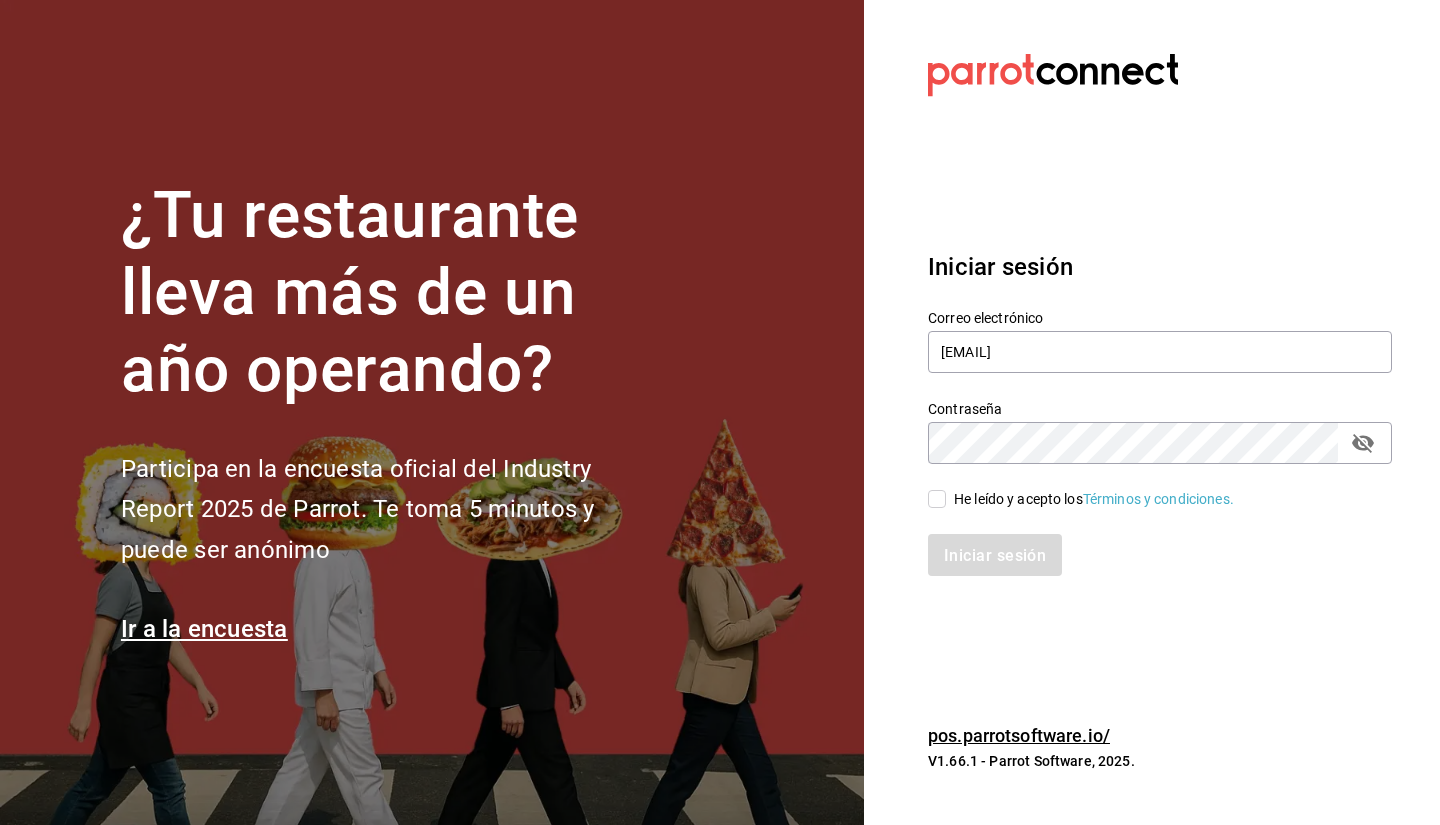 checkbox on "true" 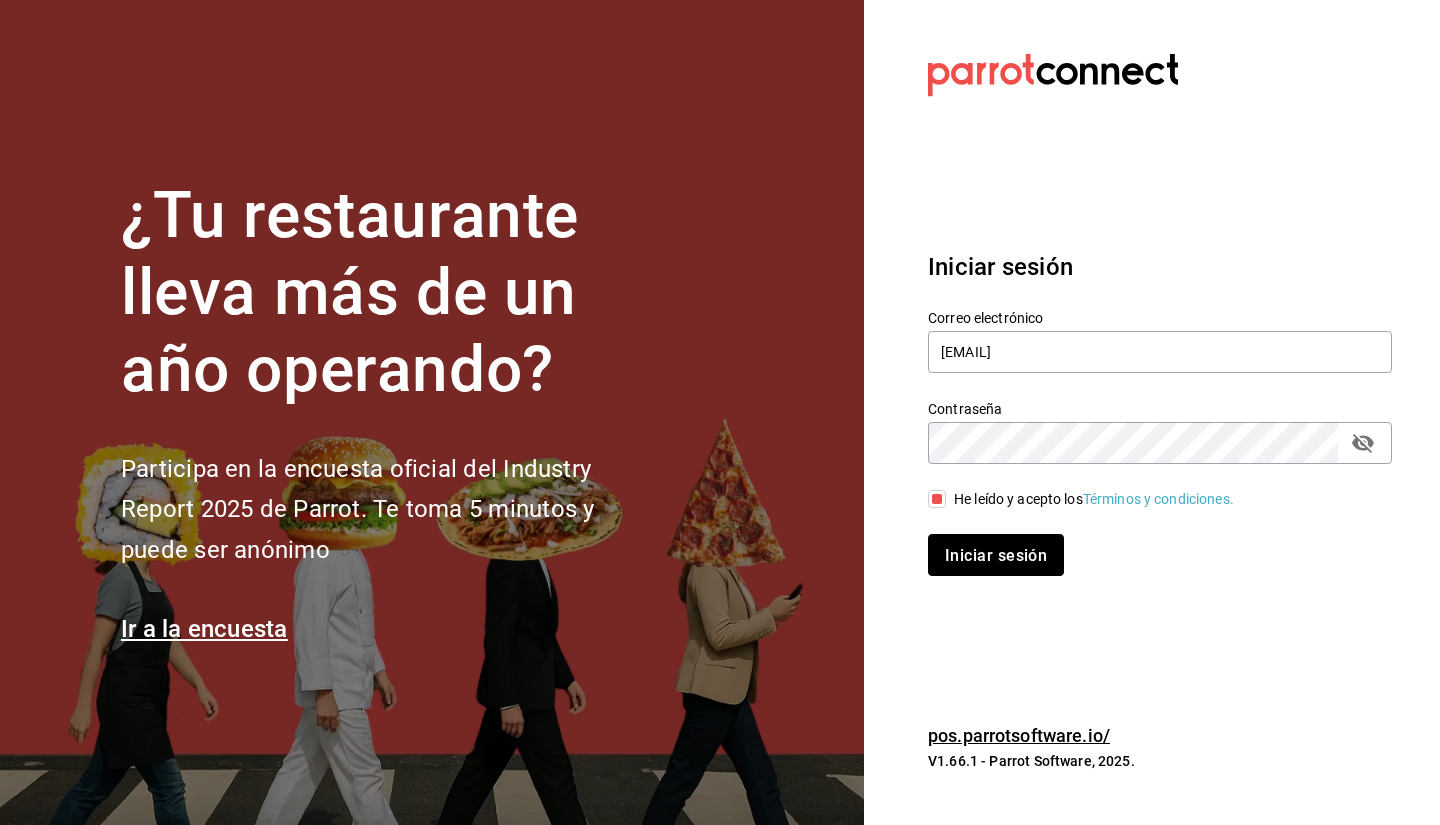 click on "Iniciar sesión" at bounding box center (996, 555) 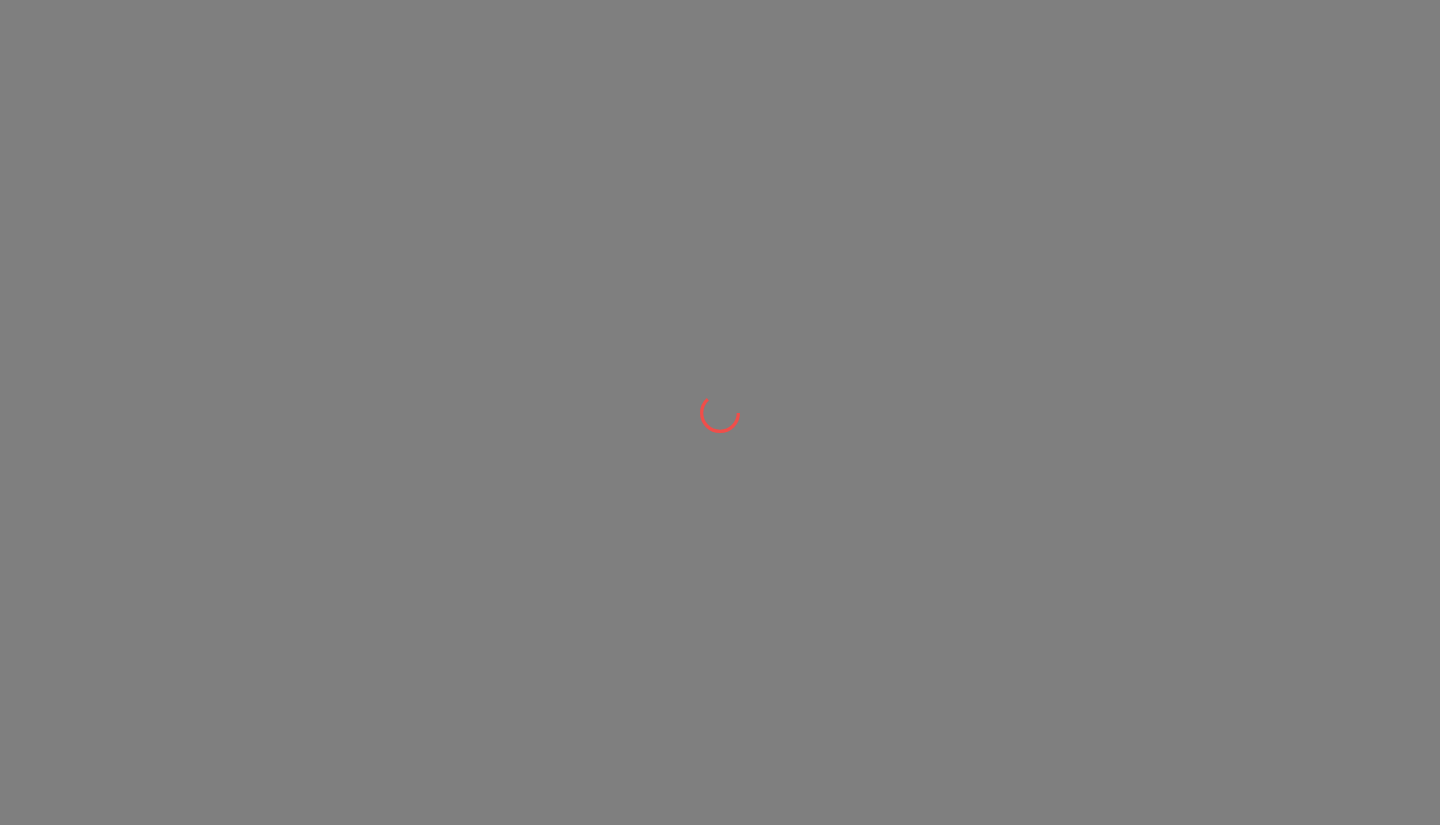 scroll, scrollTop: 0, scrollLeft: 0, axis: both 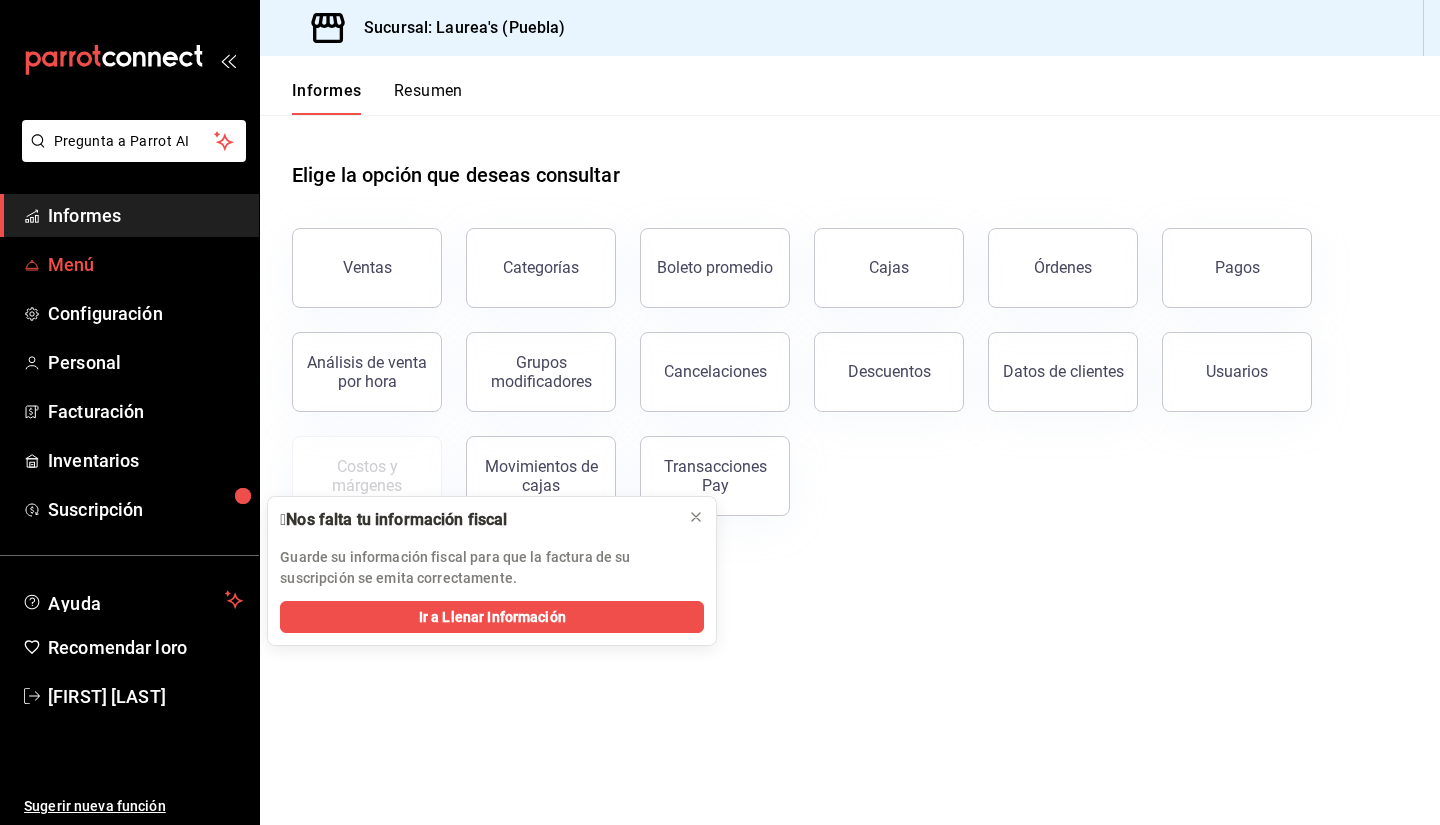click on "Menú" at bounding box center (145, 264) 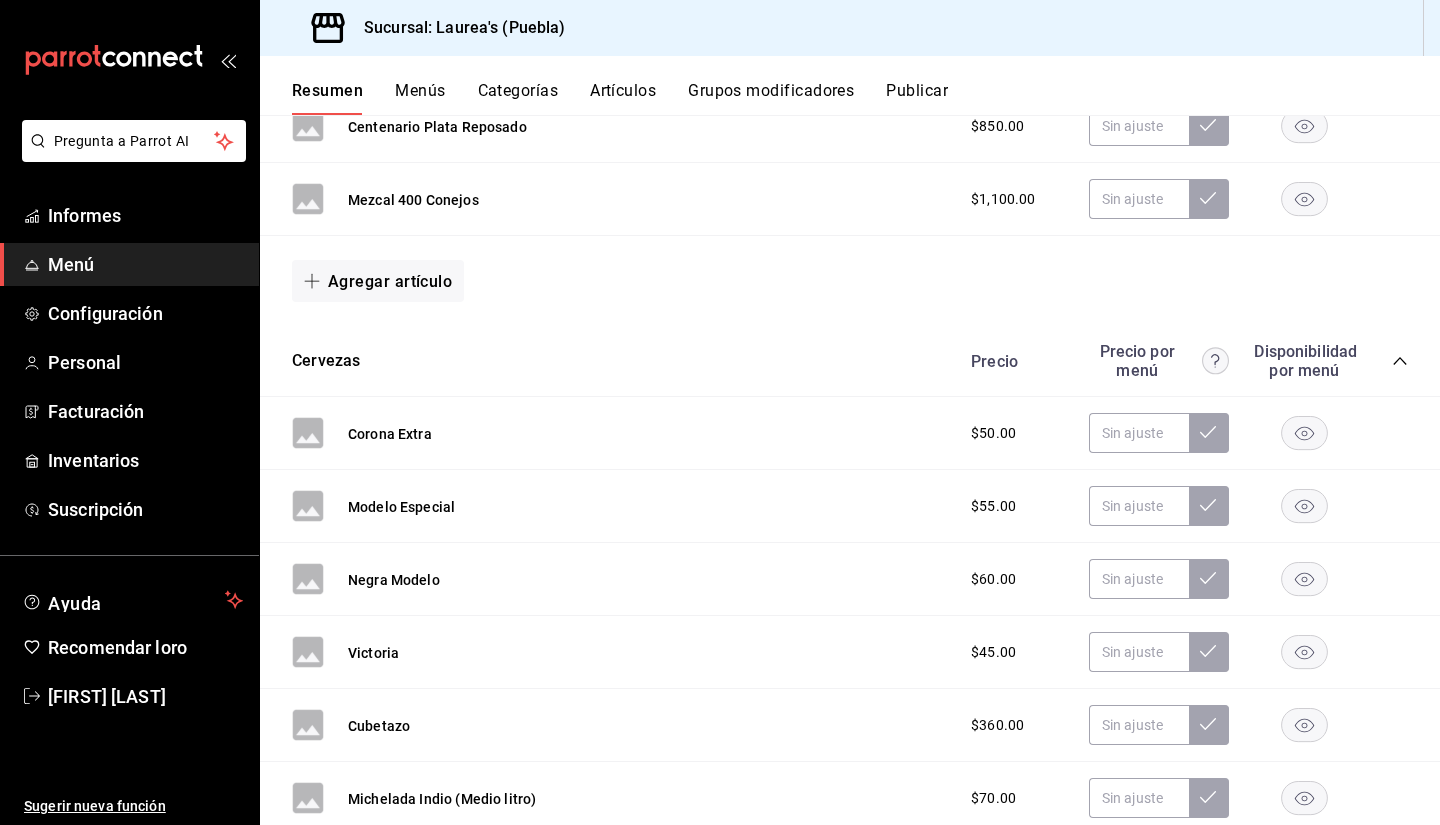 scroll, scrollTop: 1200, scrollLeft: 0, axis: vertical 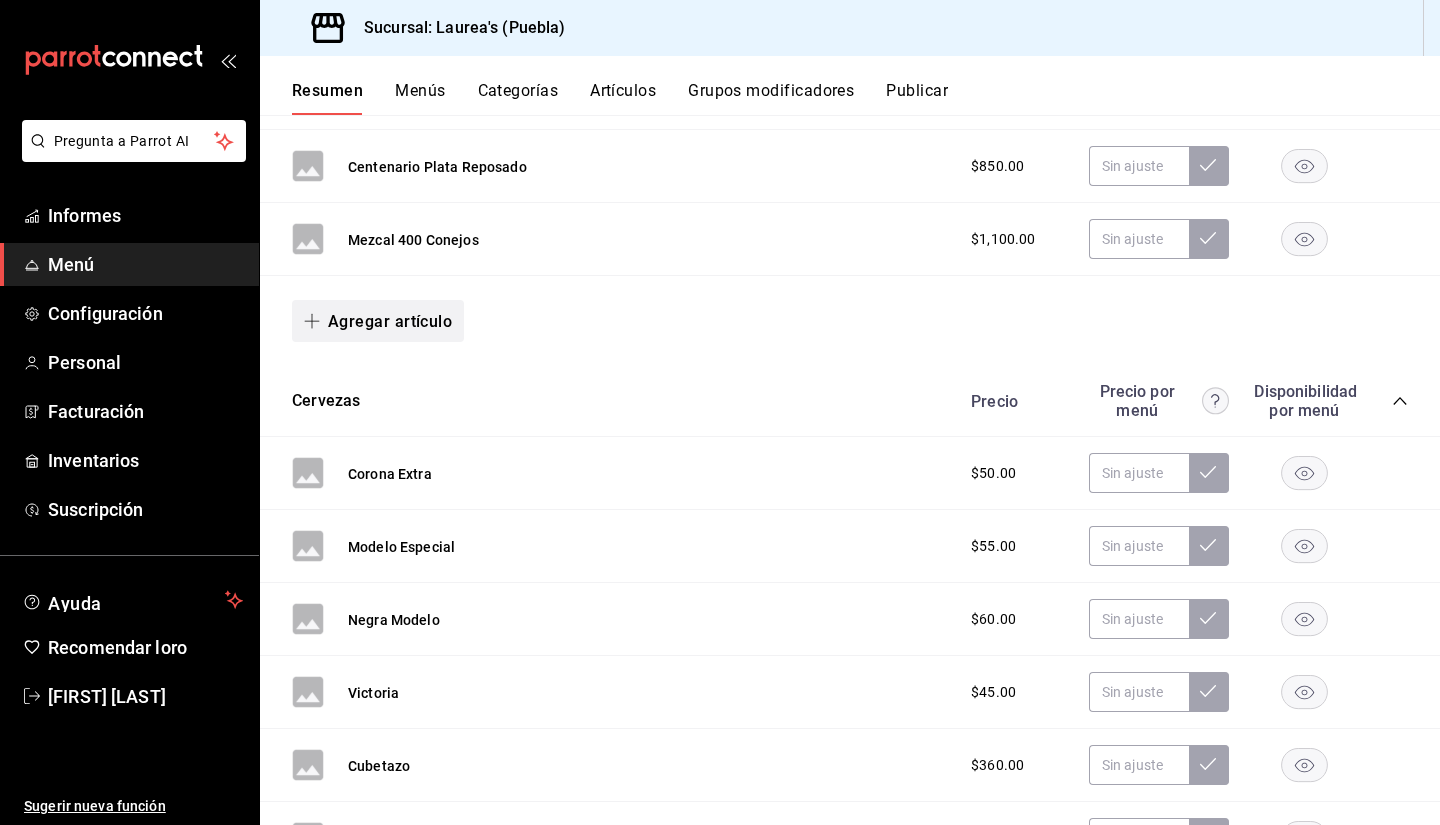 click on "Agregar artículo" at bounding box center (378, 321) 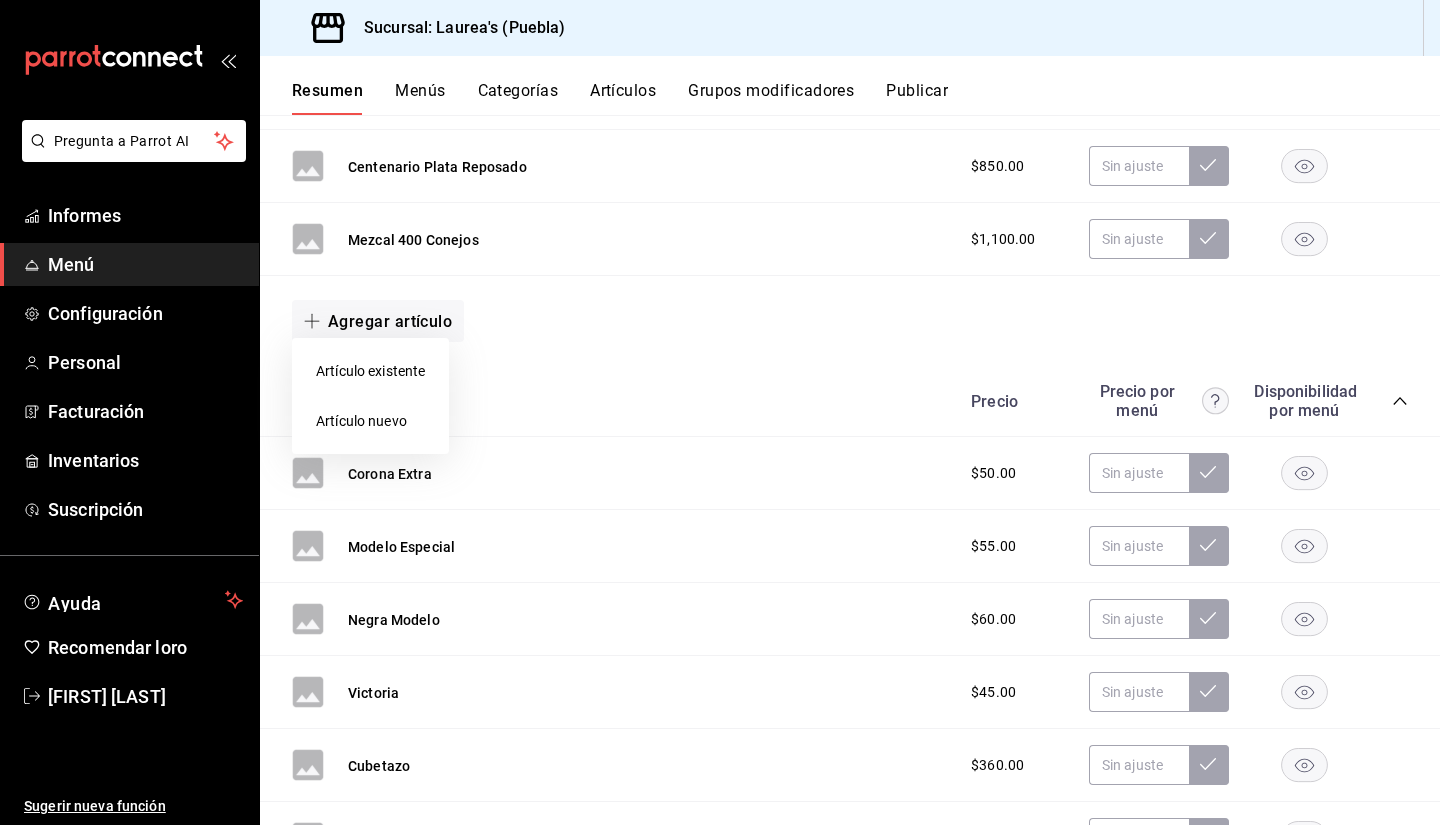 click on "Artículo nuevo" at bounding box center (370, 421) 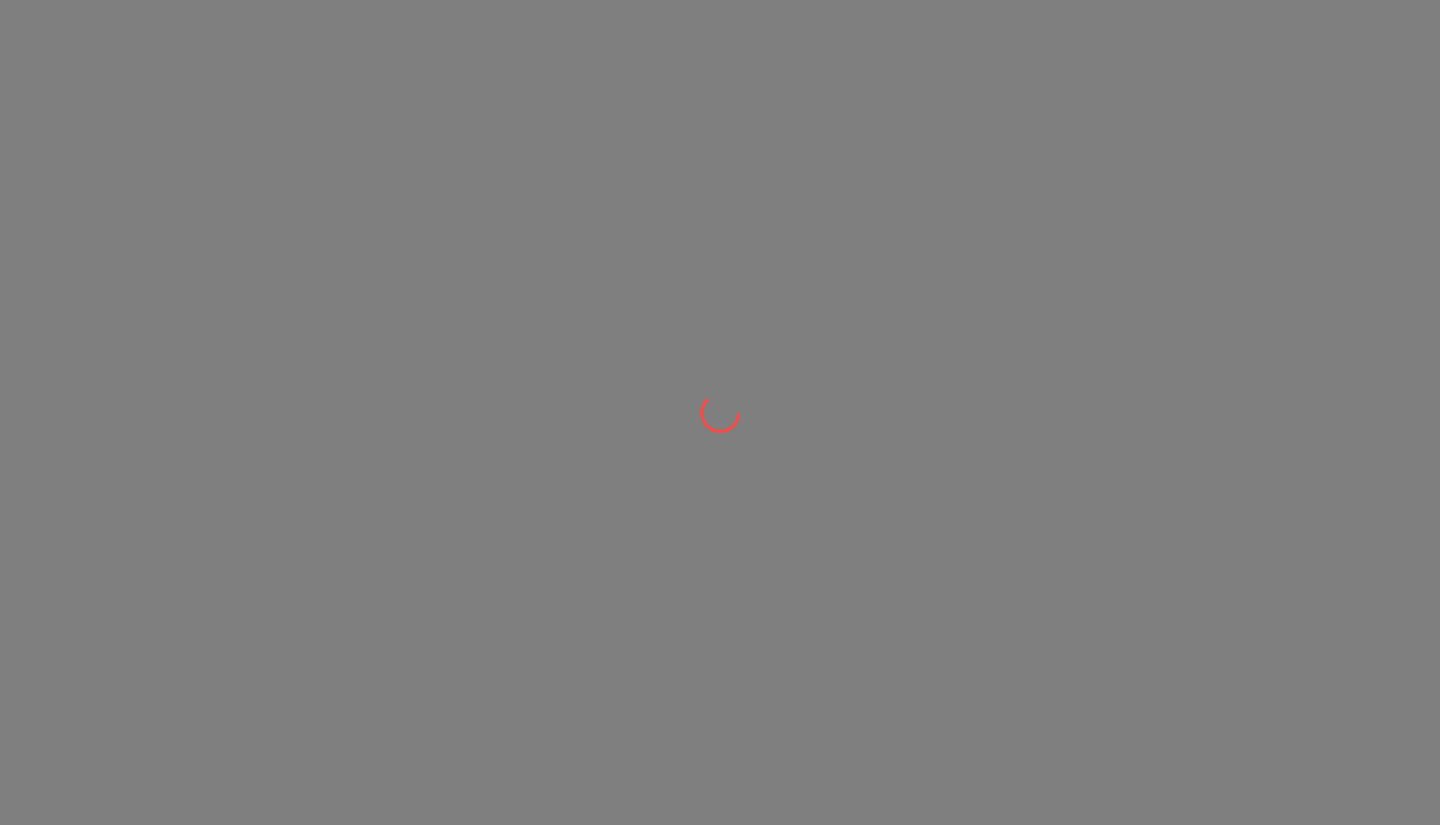 scroll, scrollTop: 0, scrollLeft: 0, axis: both 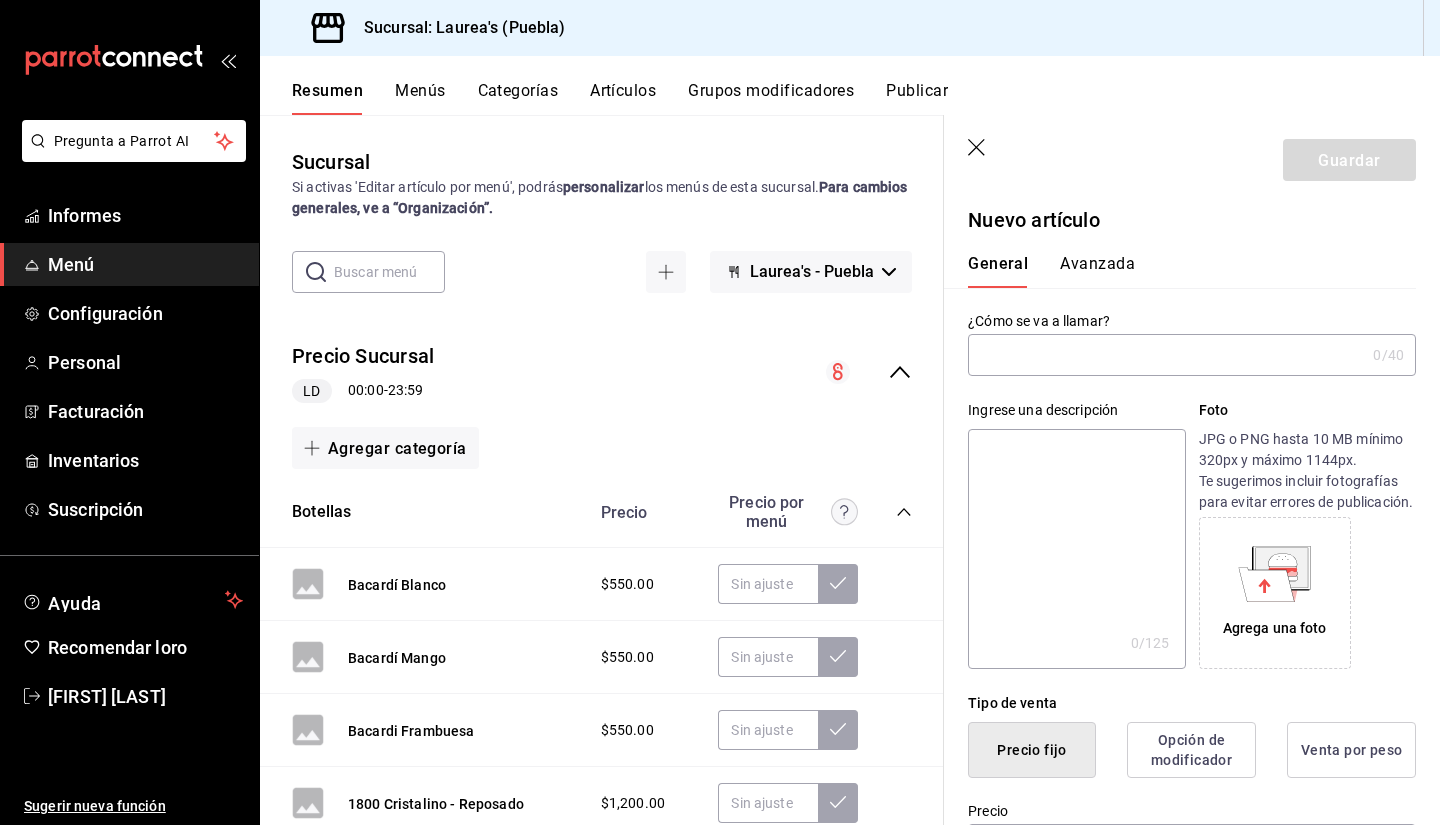 click on "General Avanzada" at bounding box center (1180, 270) 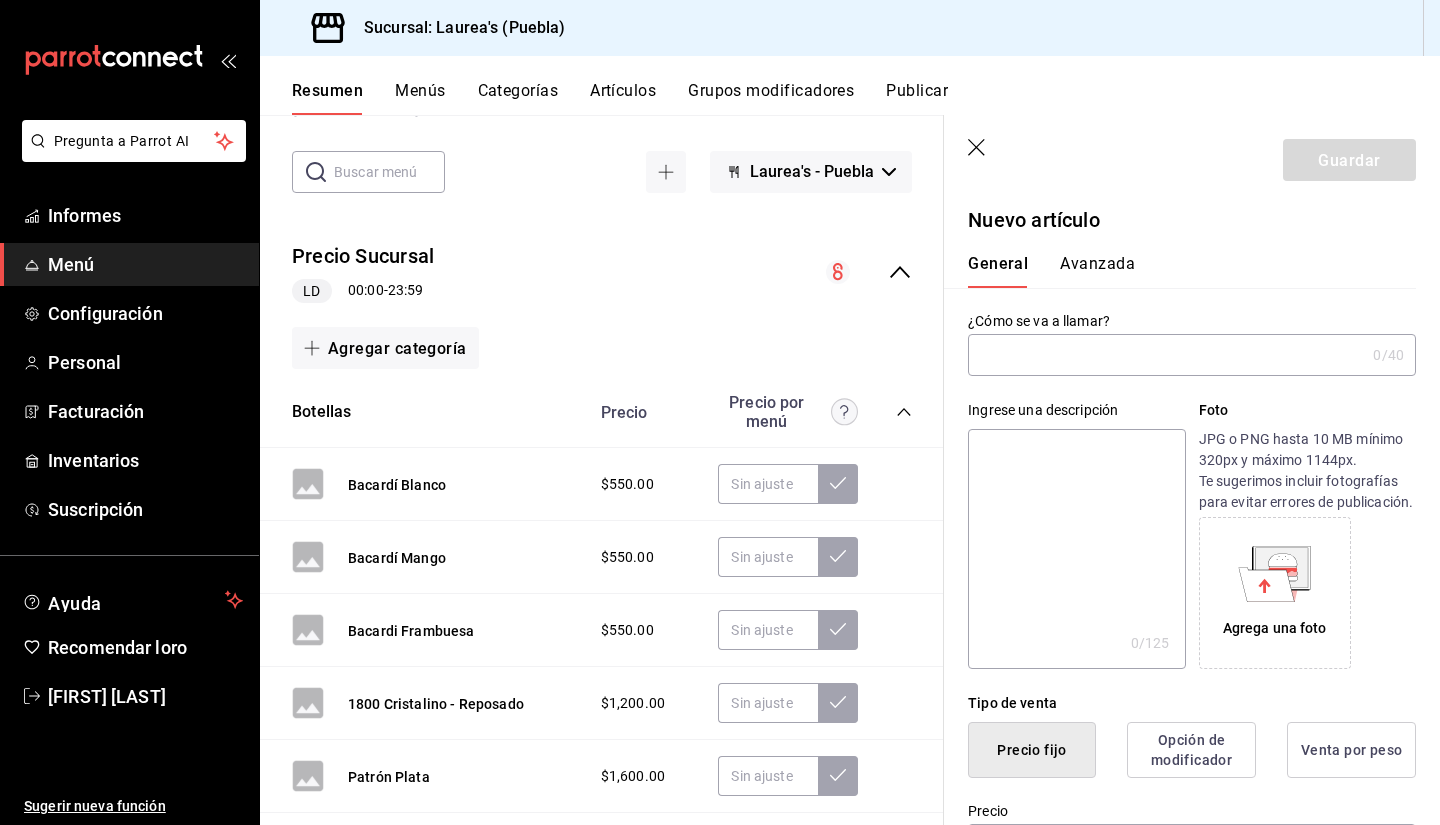 scroll, scrollTop: 0, scrollLeft: 0, axis: both 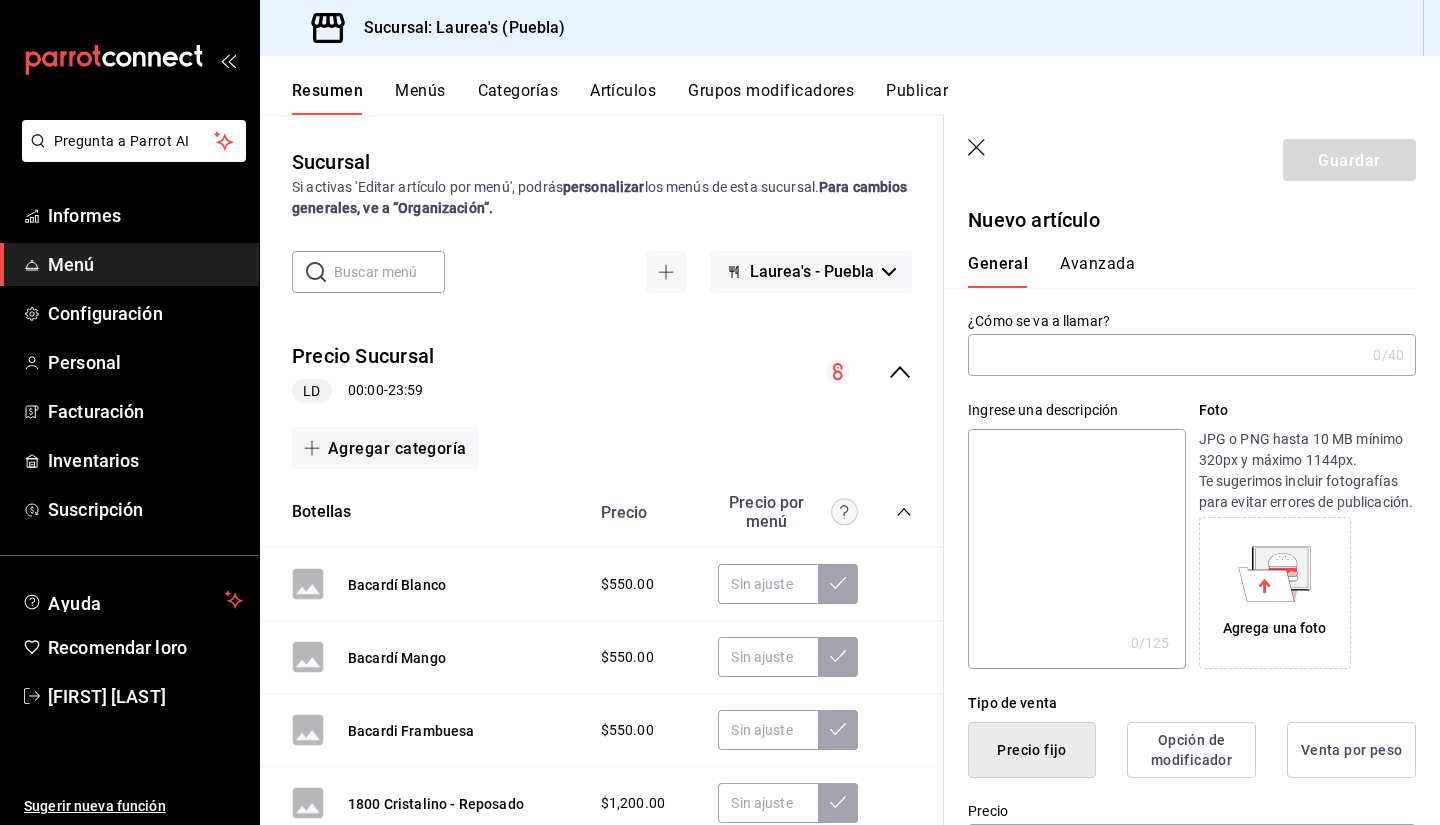 click at bounding box center [1166, 355] 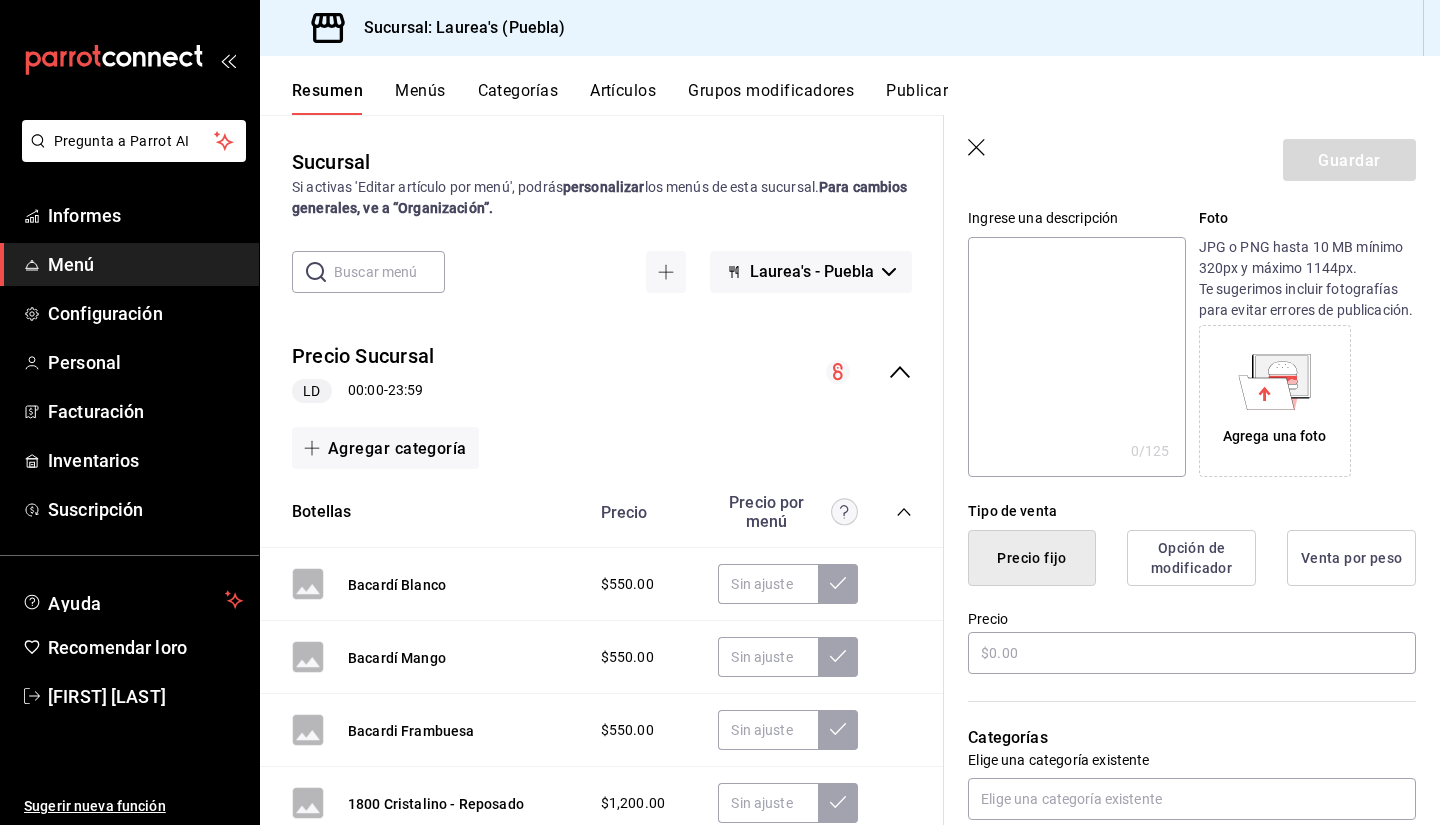 scroll, scrollTop: 200, scrollLeft: 0, axis: vertical 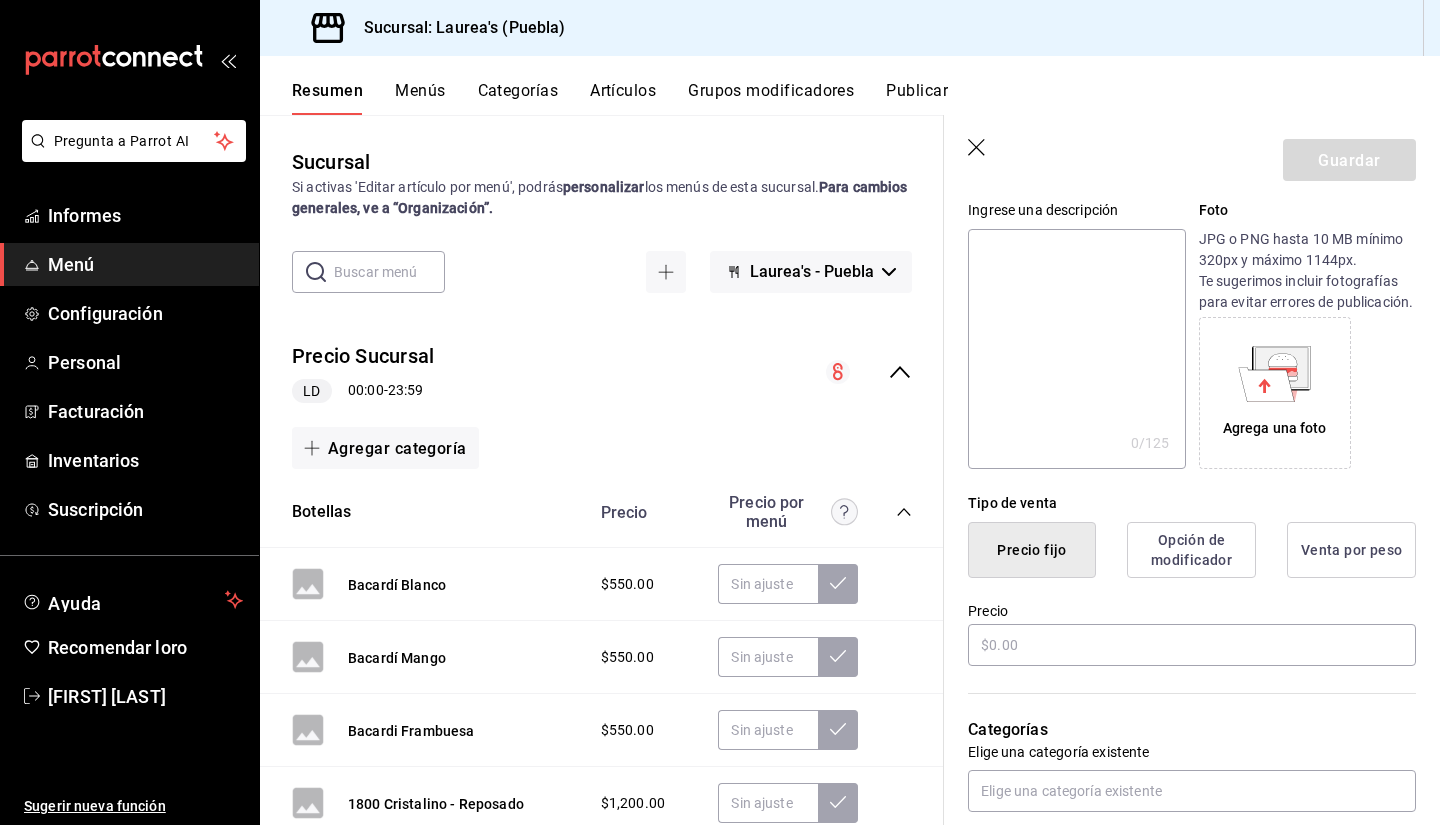 click on "Opción de modificador" at bounding box center [1191, 550] 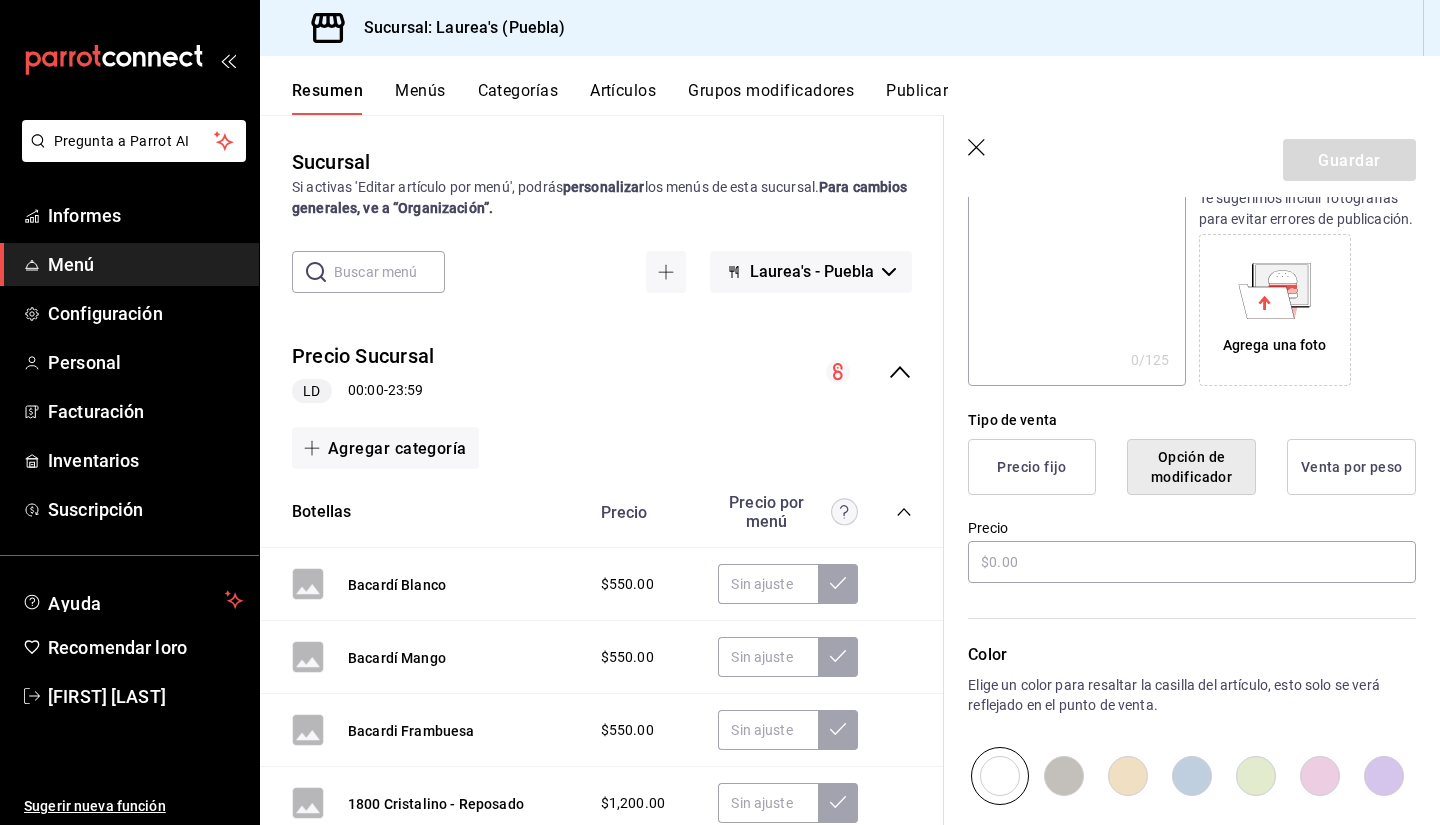 scroll, scrollTop: 400, scrollLeft: 0, axis: vertical 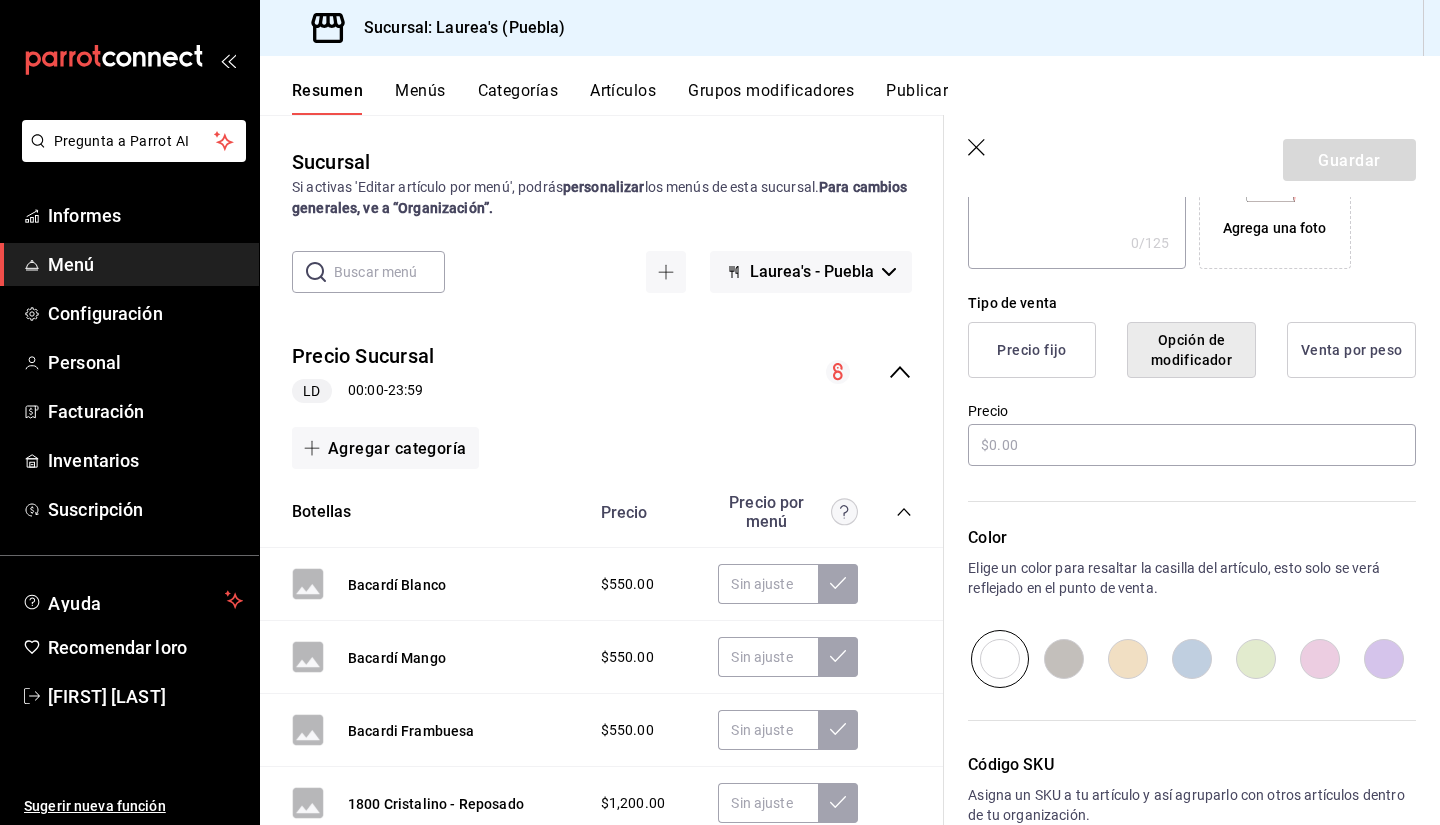 click on "Venta por peso" at bounding box center (1352, 349) 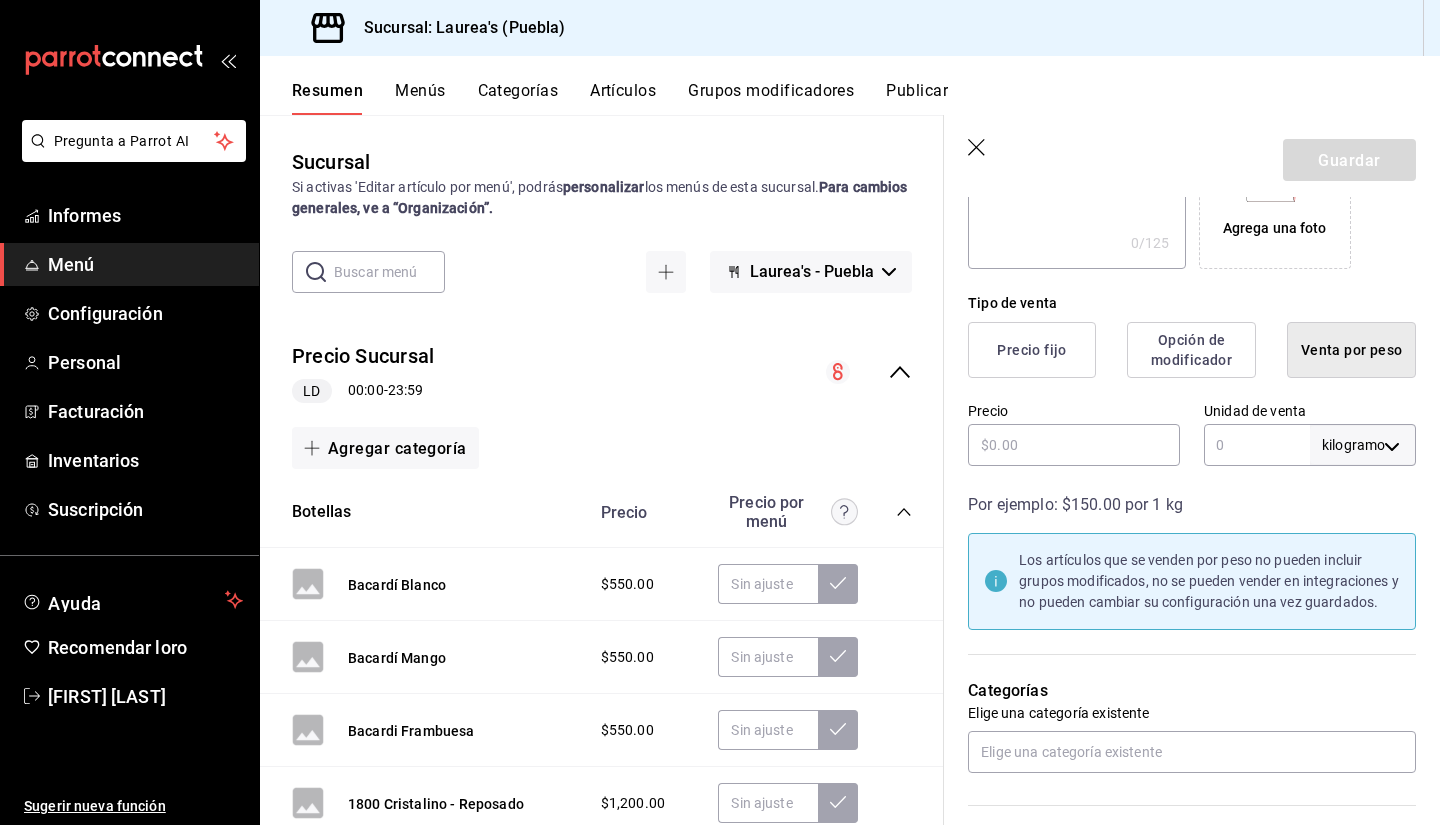 click on "Precio fijo" at bounding box center (1031, 350) 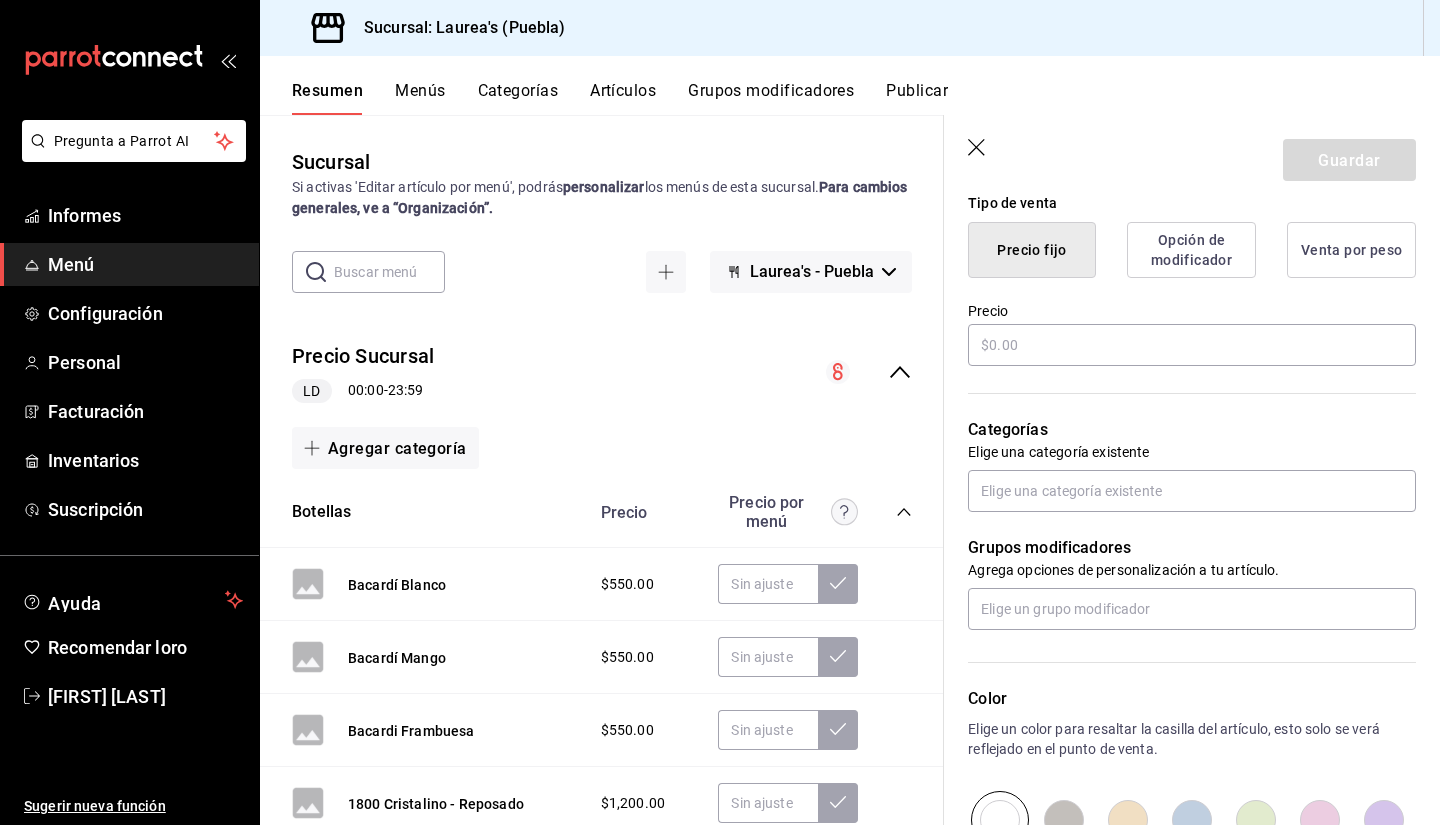 scroll, scrollTop: 600, scrollLeft: 0, axis: vertical 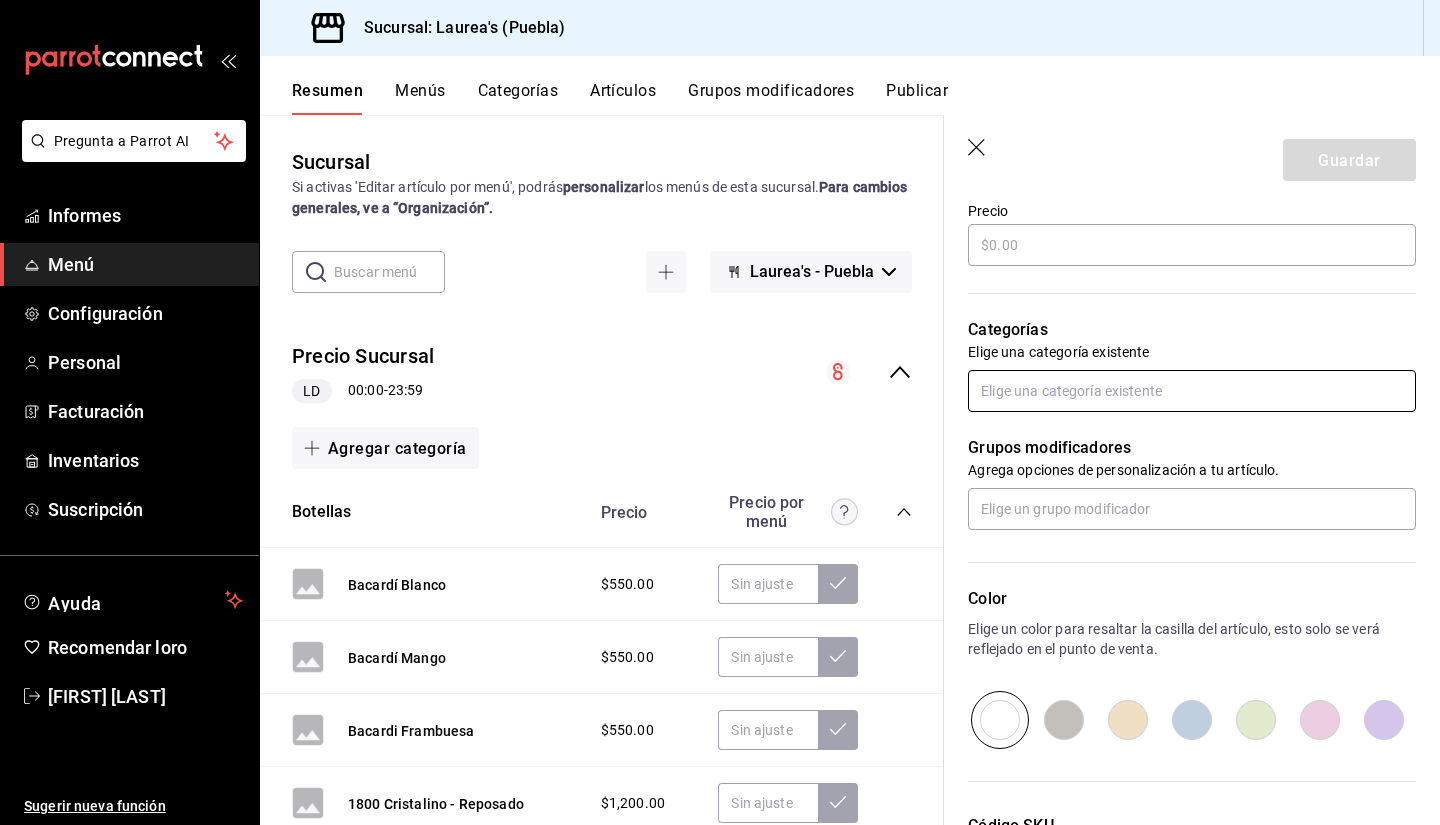 click at bounding box center (1192, 391) 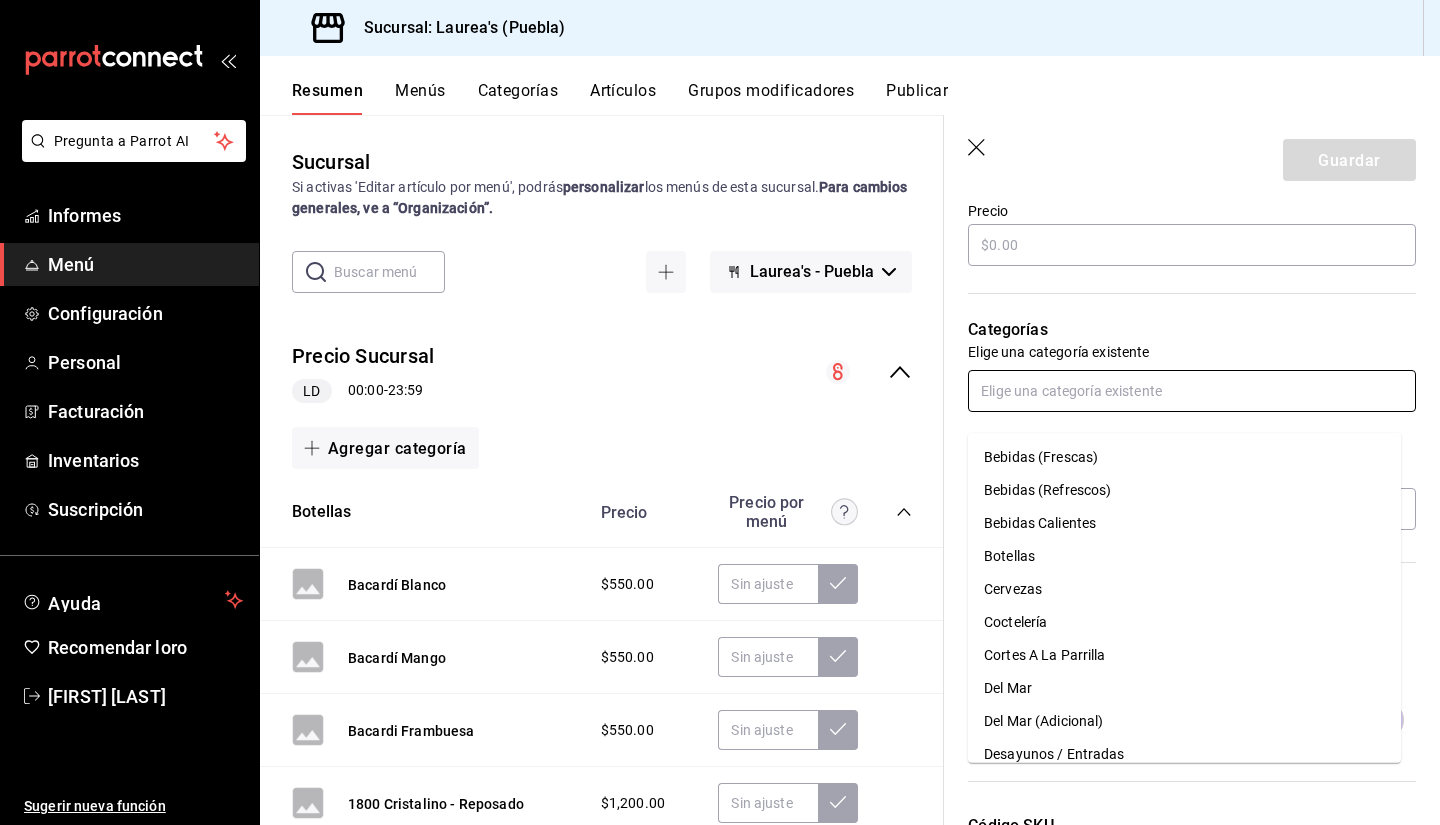 click at bounding box center [1192, 391] 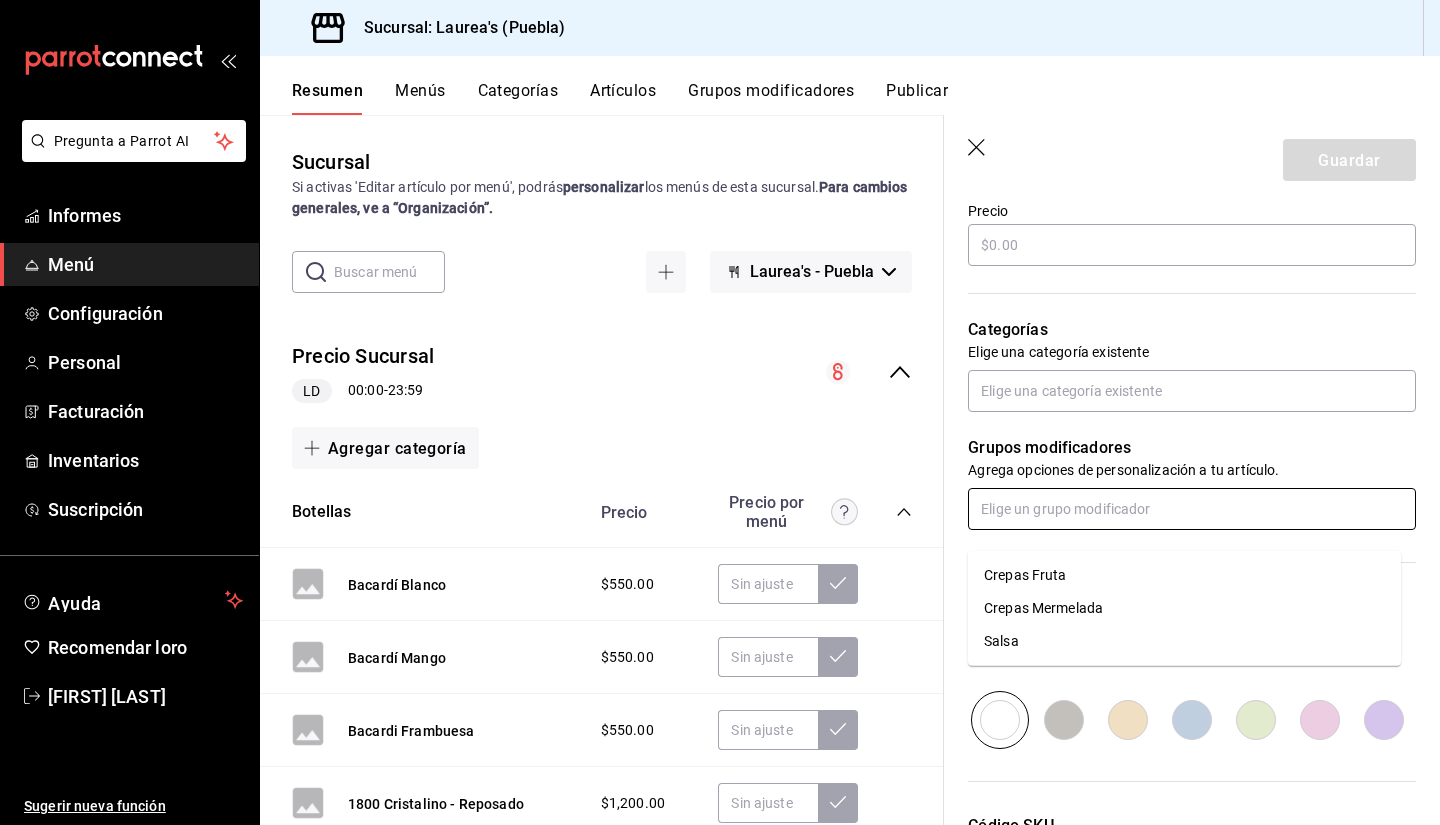 click at bounding box center (1192, 509) 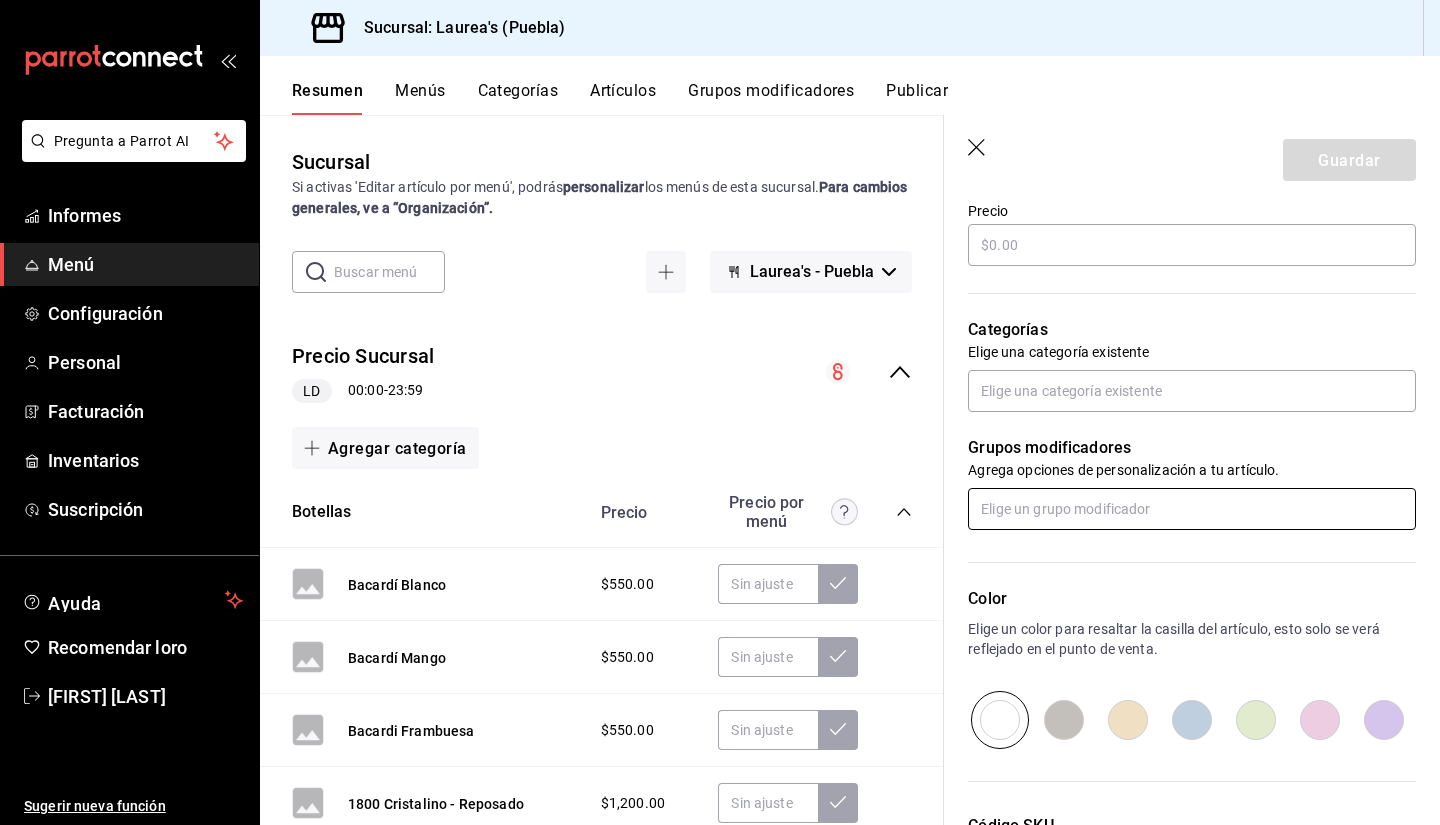 click at bounding box center [1192, 509] 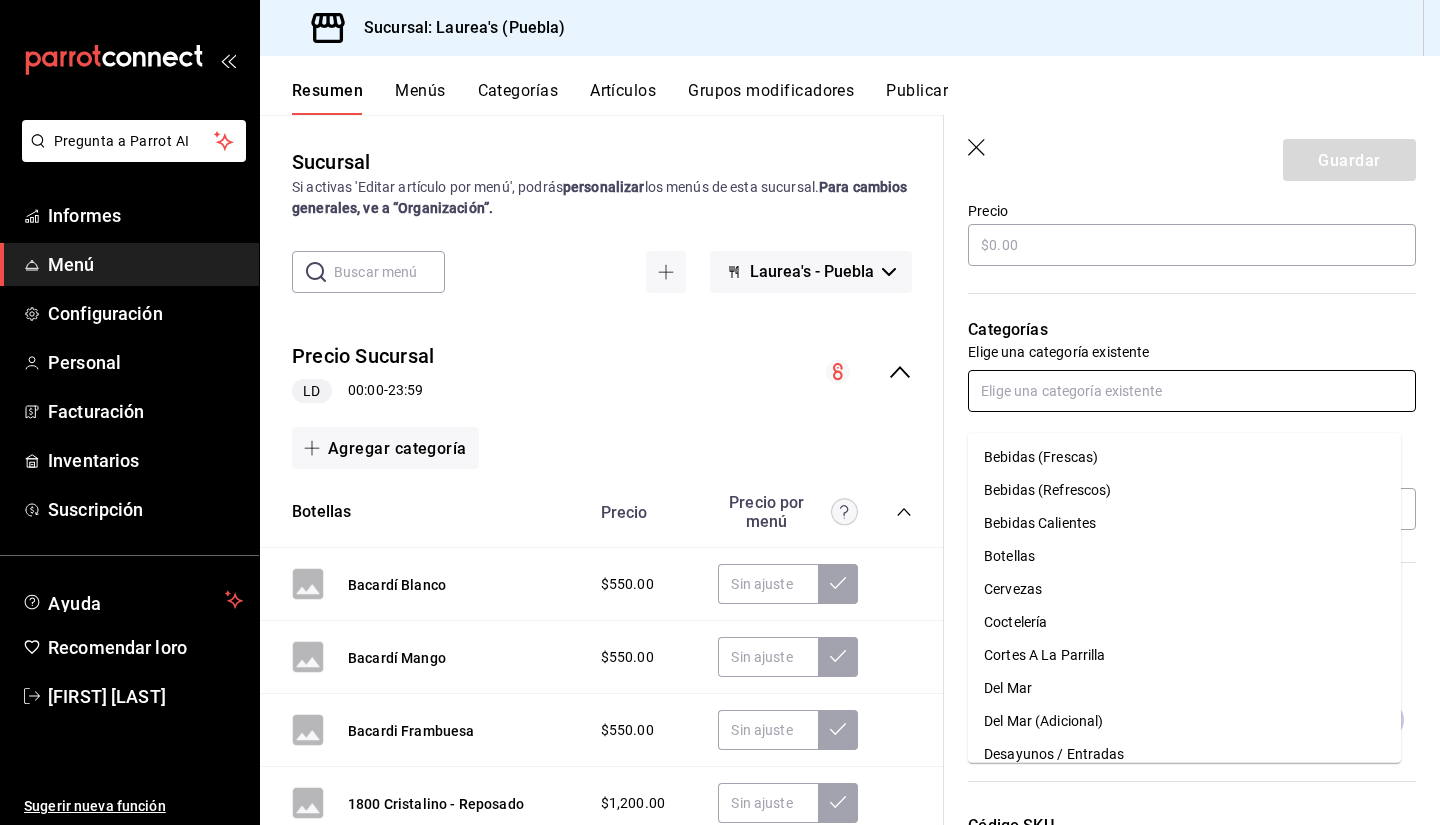 click at bounding box center [1192, 391] 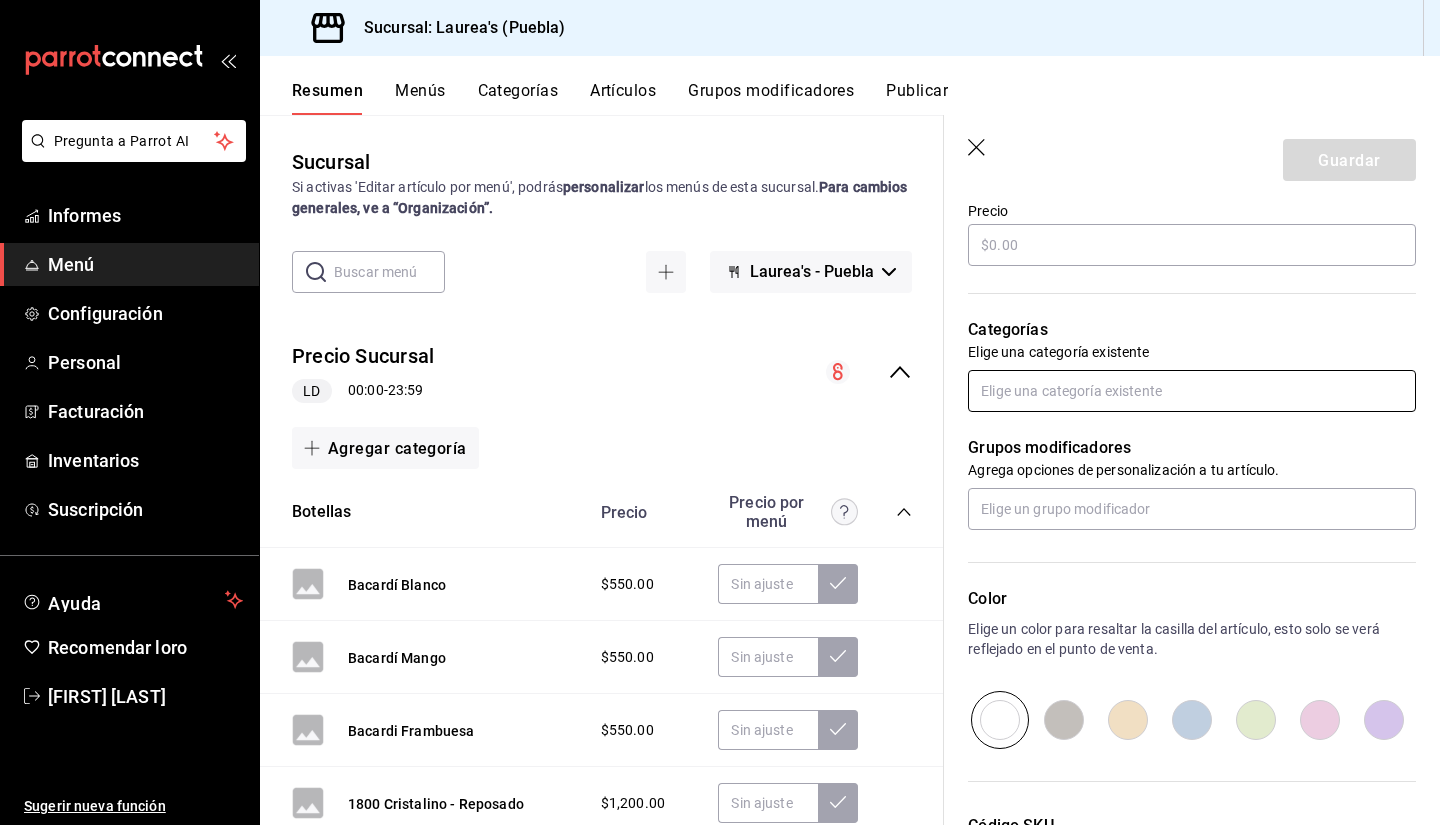 click at bounding box center (1192, 391) 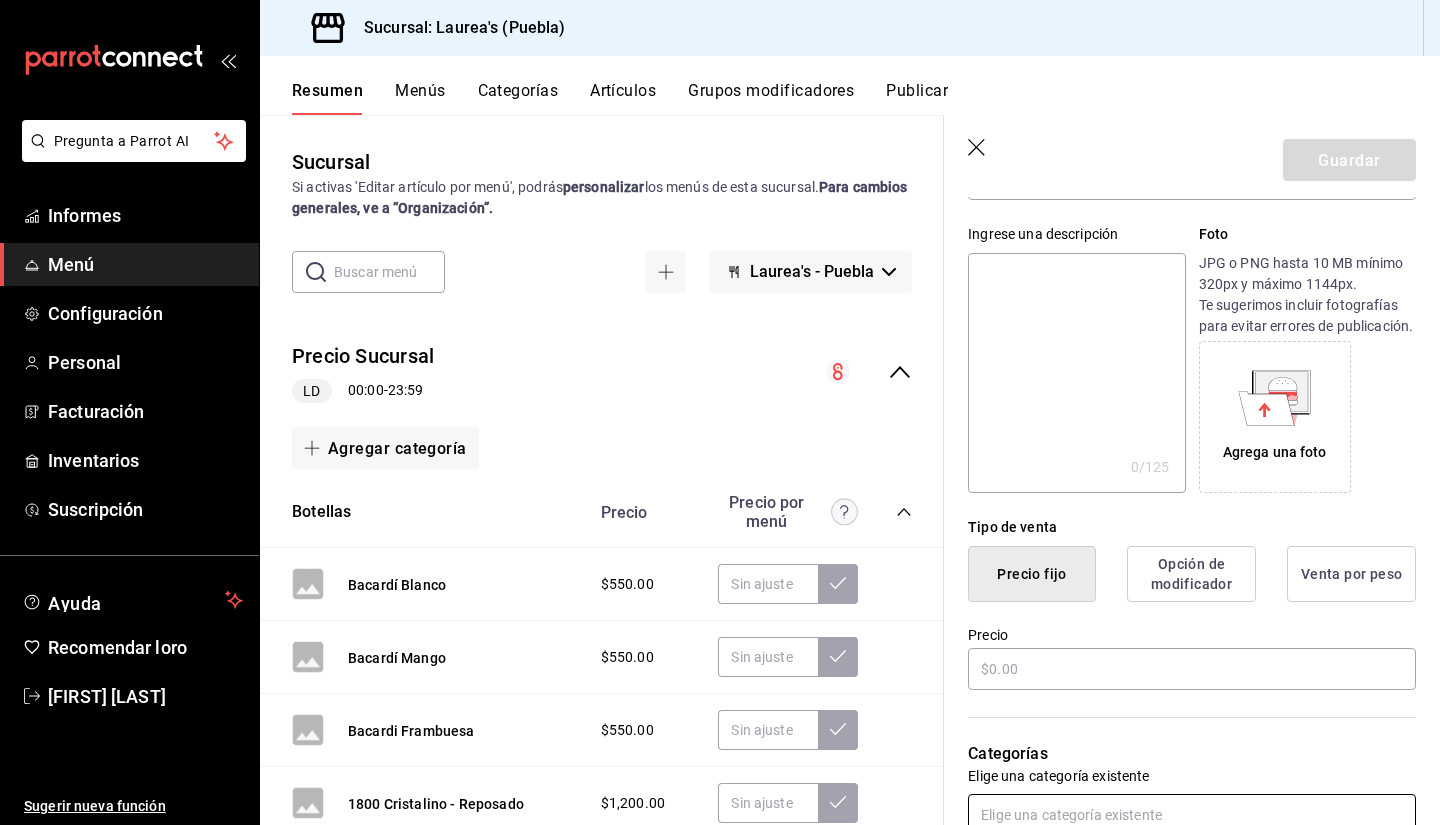 scroll, scrollTop: 0, scrollLeft: 0, axis: both 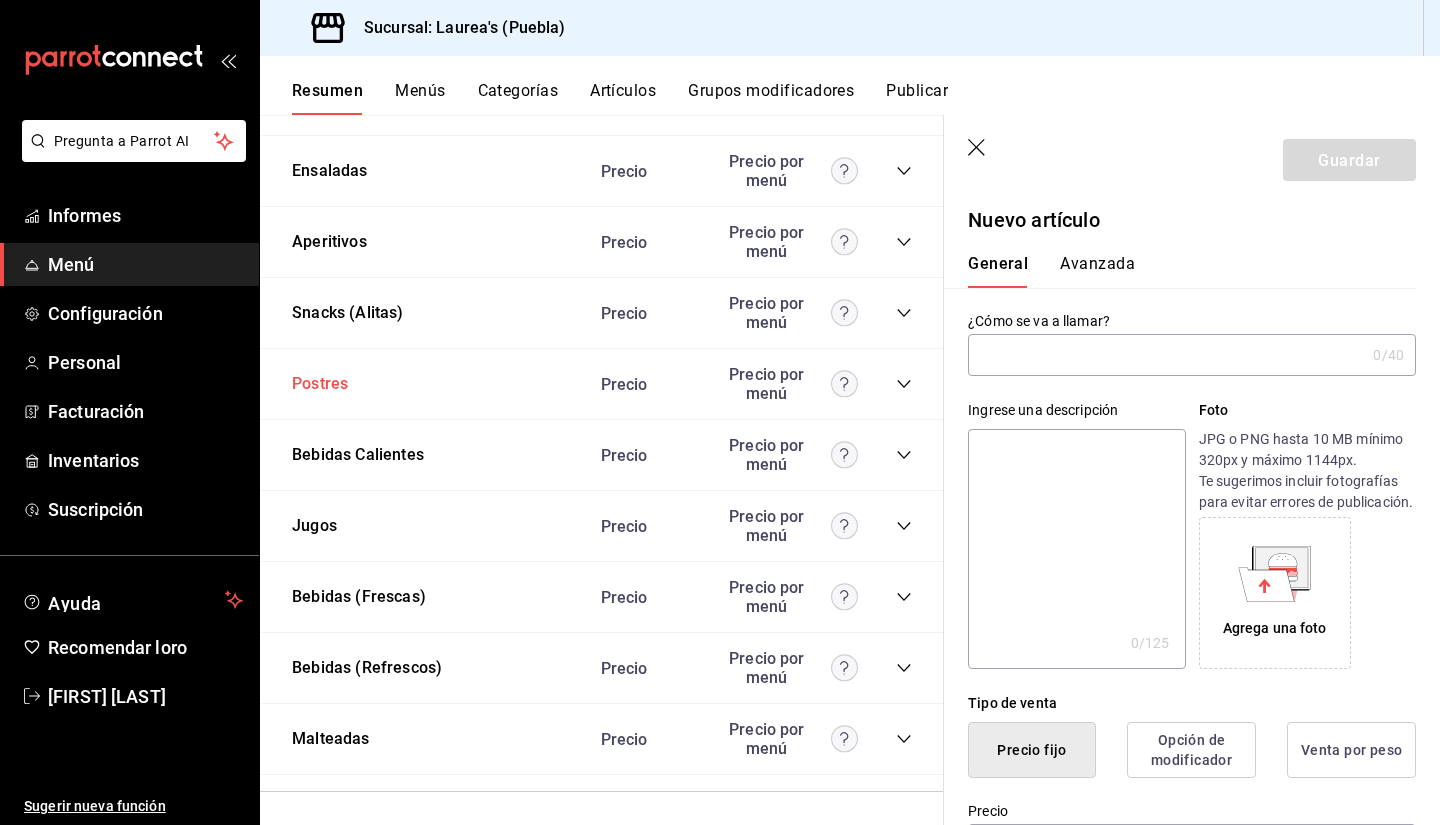 click on "Postres" at bounding box center [320, 383] 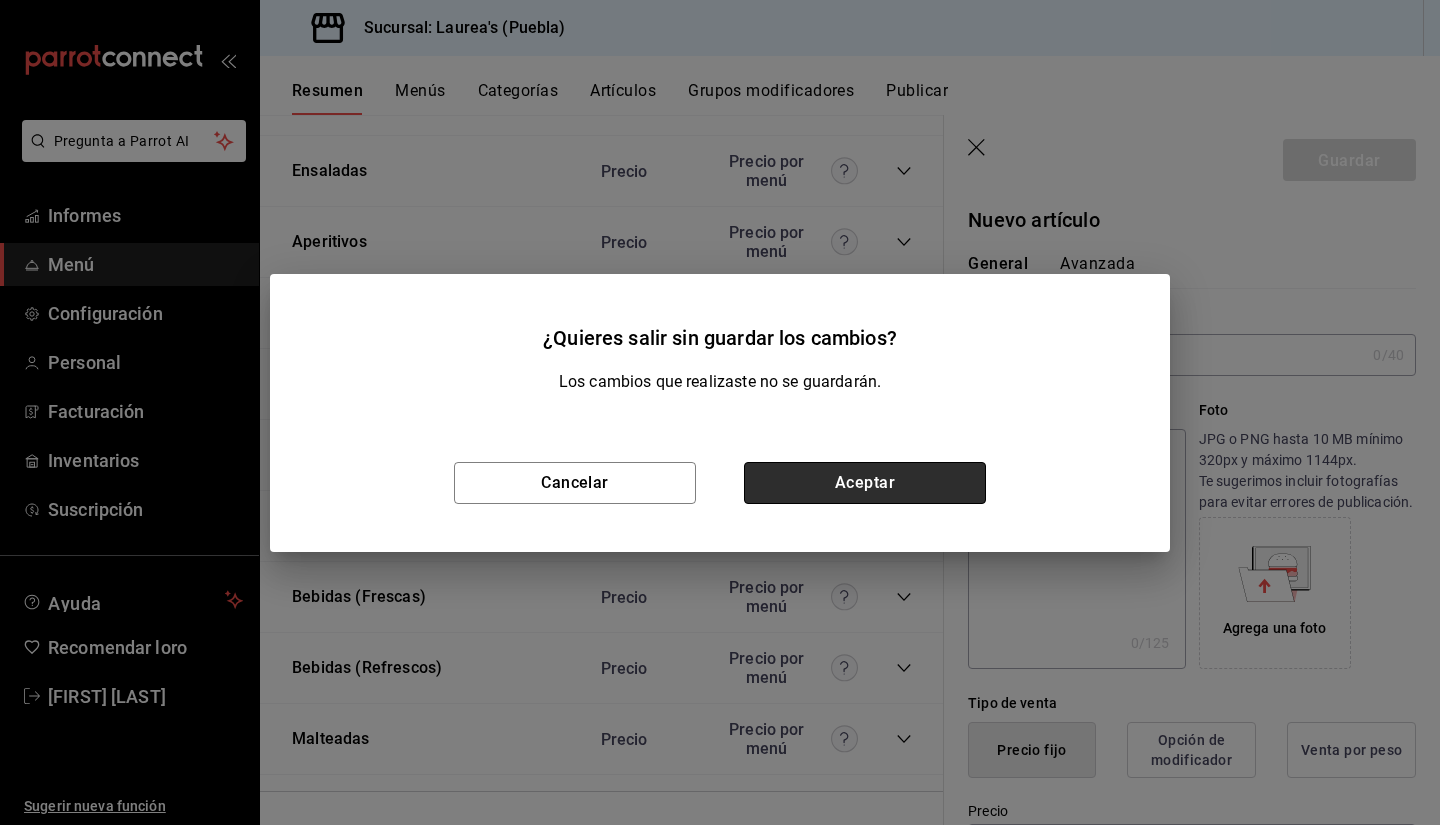 click on "Aceptar" at bounding box center [865, 483] 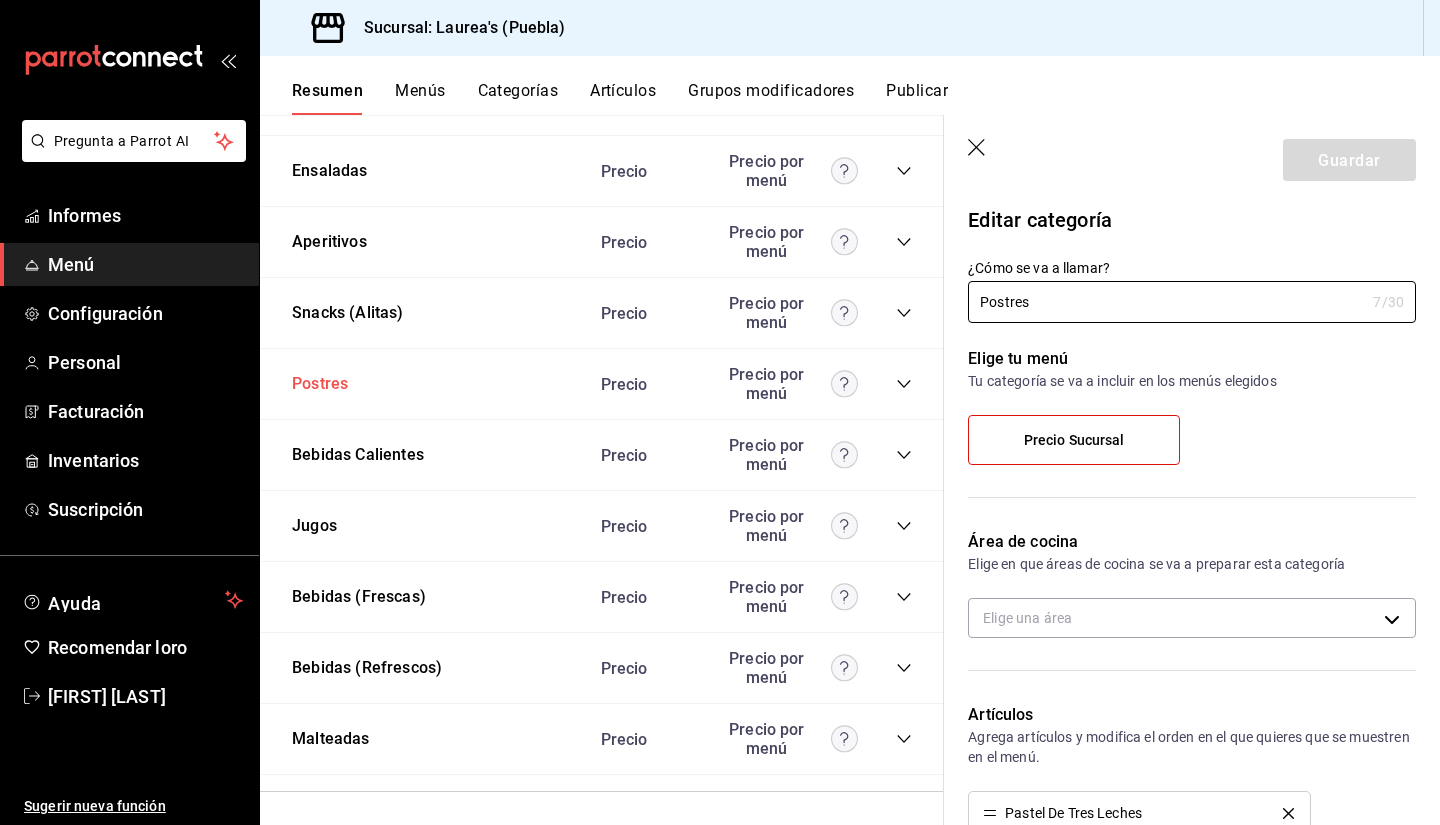 type on "f265d34f-e360-44cc-99aa-c19594ee1af6" 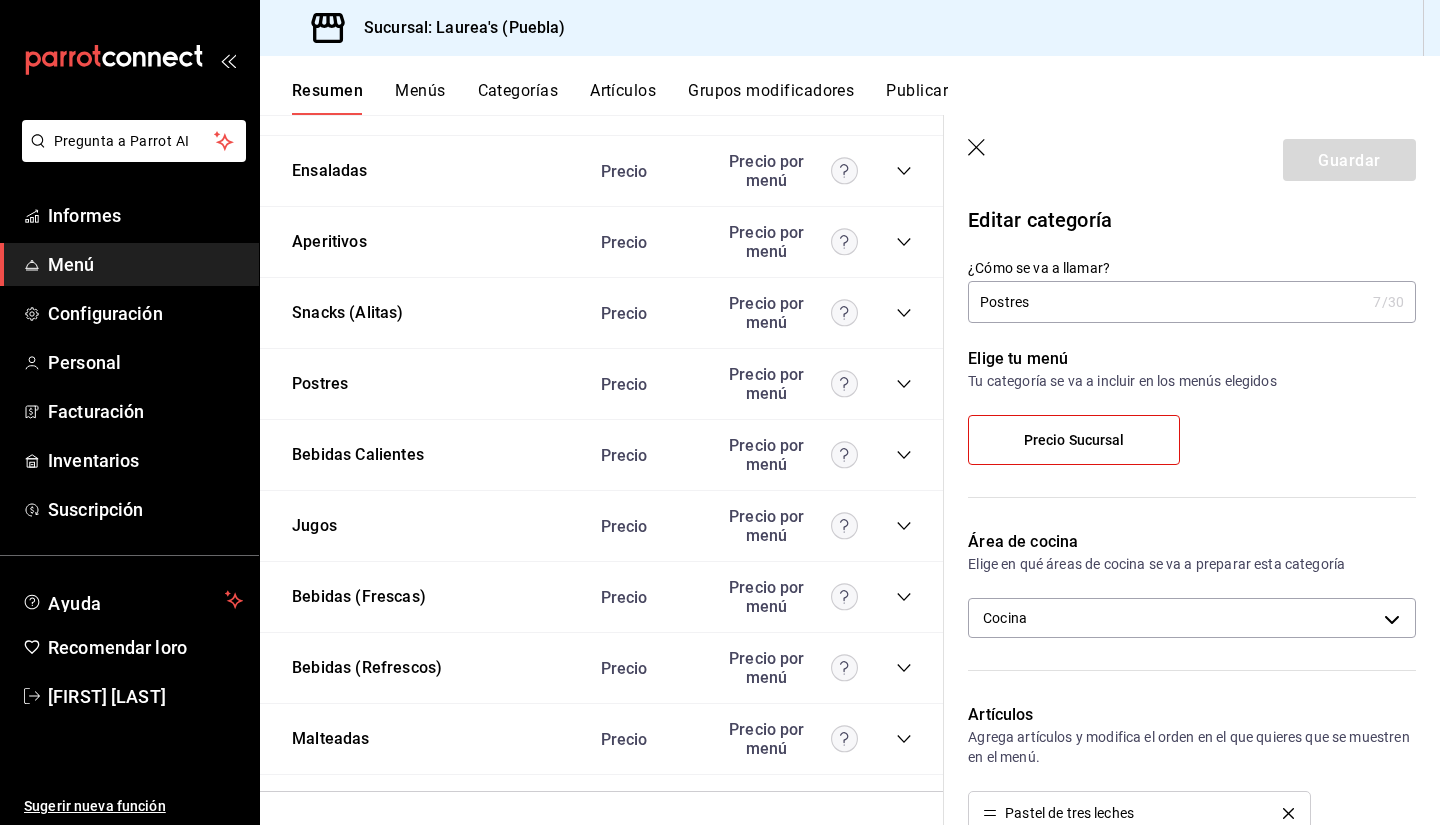 click on "Guardar" at bounding box center (1192, 156) 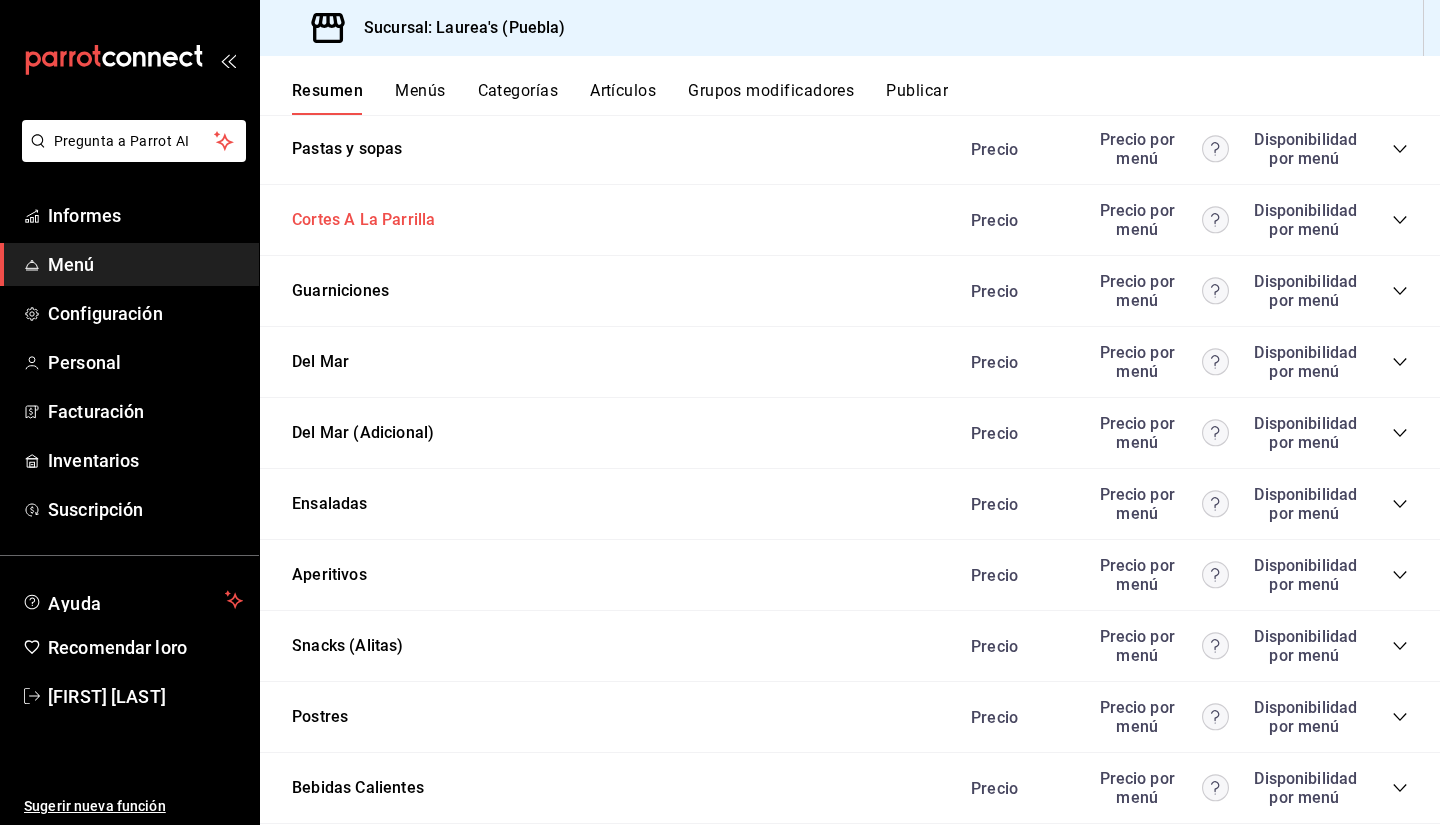 scroll, scrollTop: 2883, scrollLeft: 0, axis: vertical 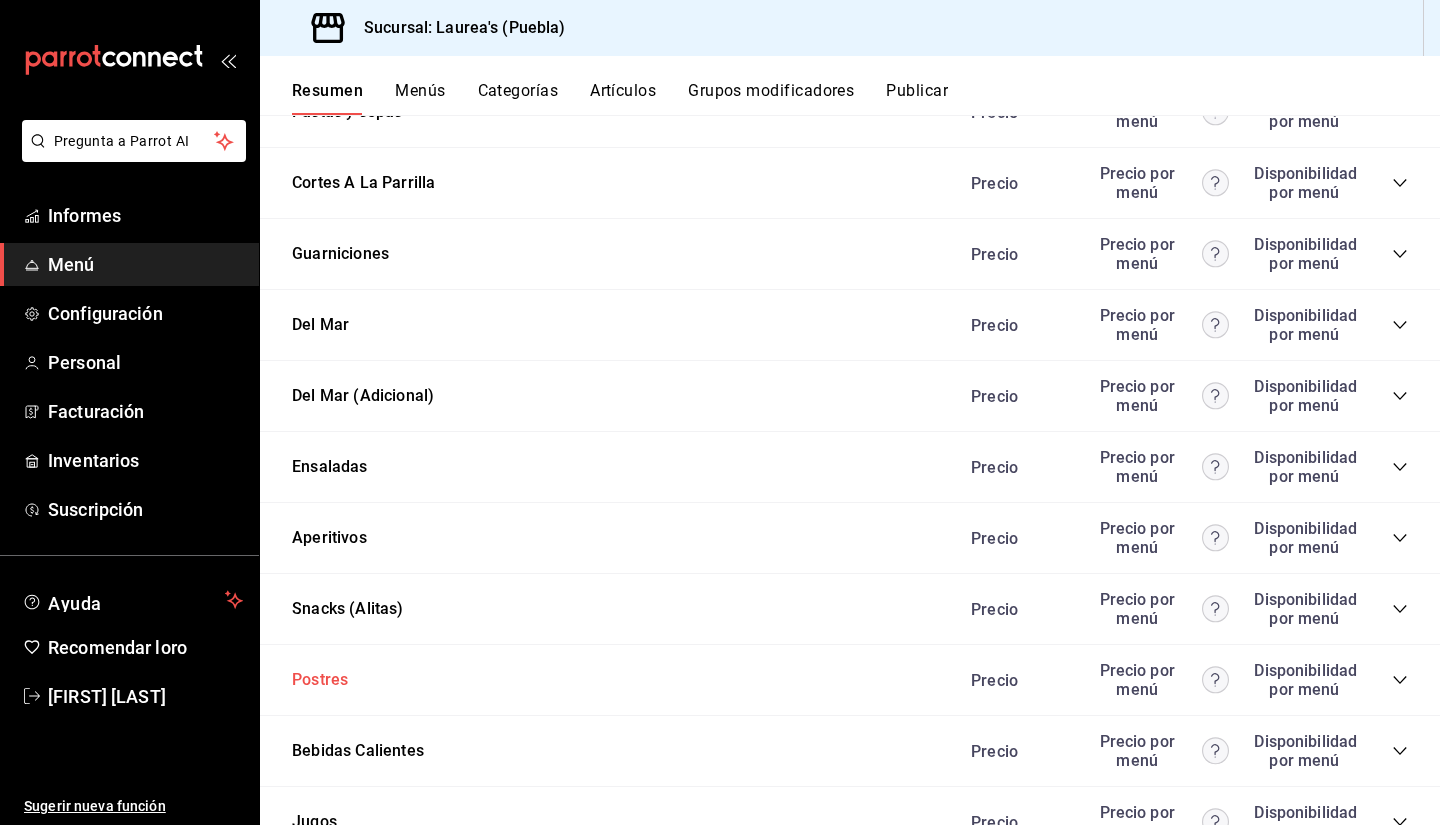 click on "Postres" at bounding box center (320, 680) 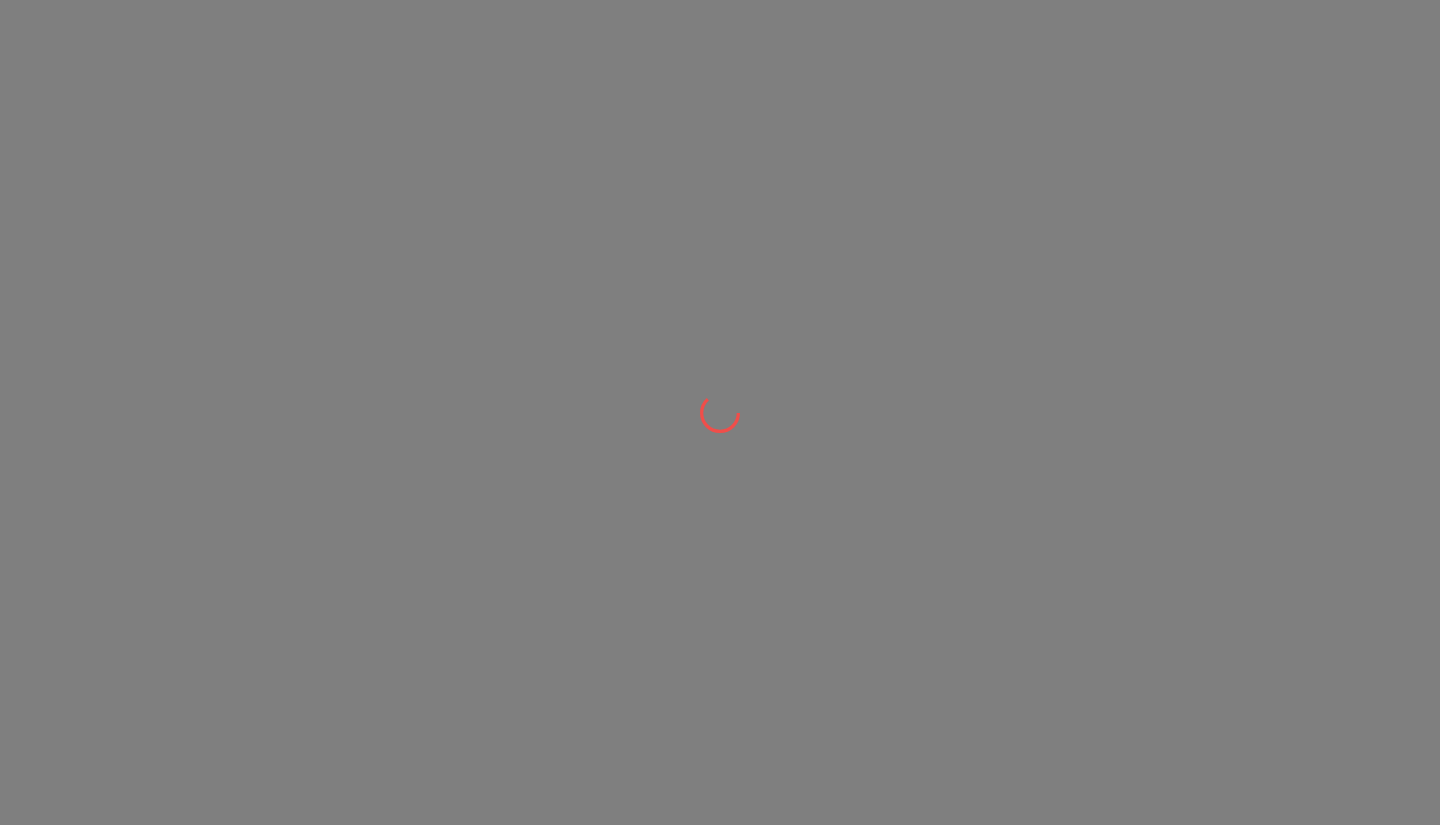 scroll, scrollTop: 0, scrollLeft: 0, axis: both 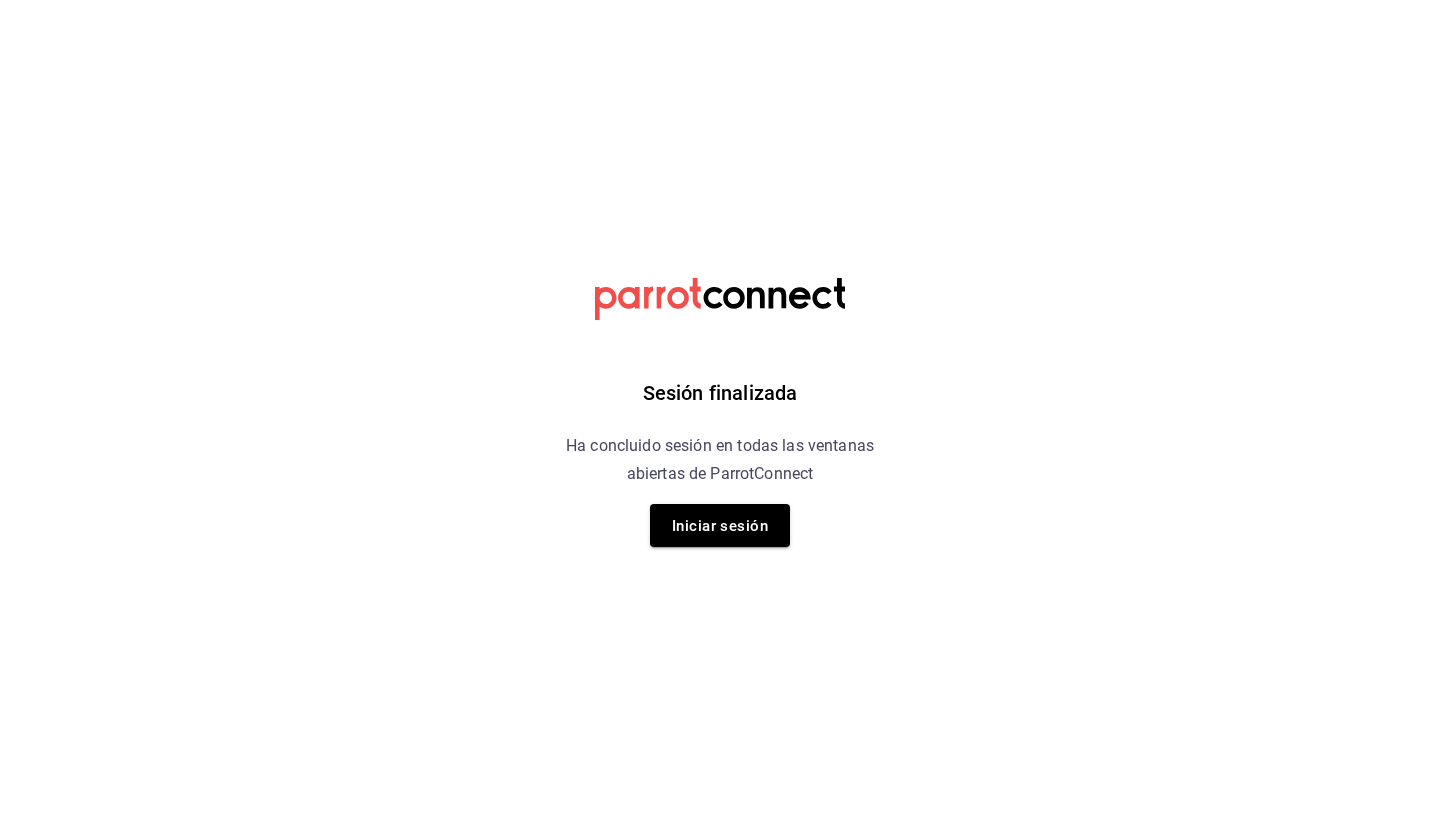 click on "Iniciar sesión" at bounding box center (720, 525) 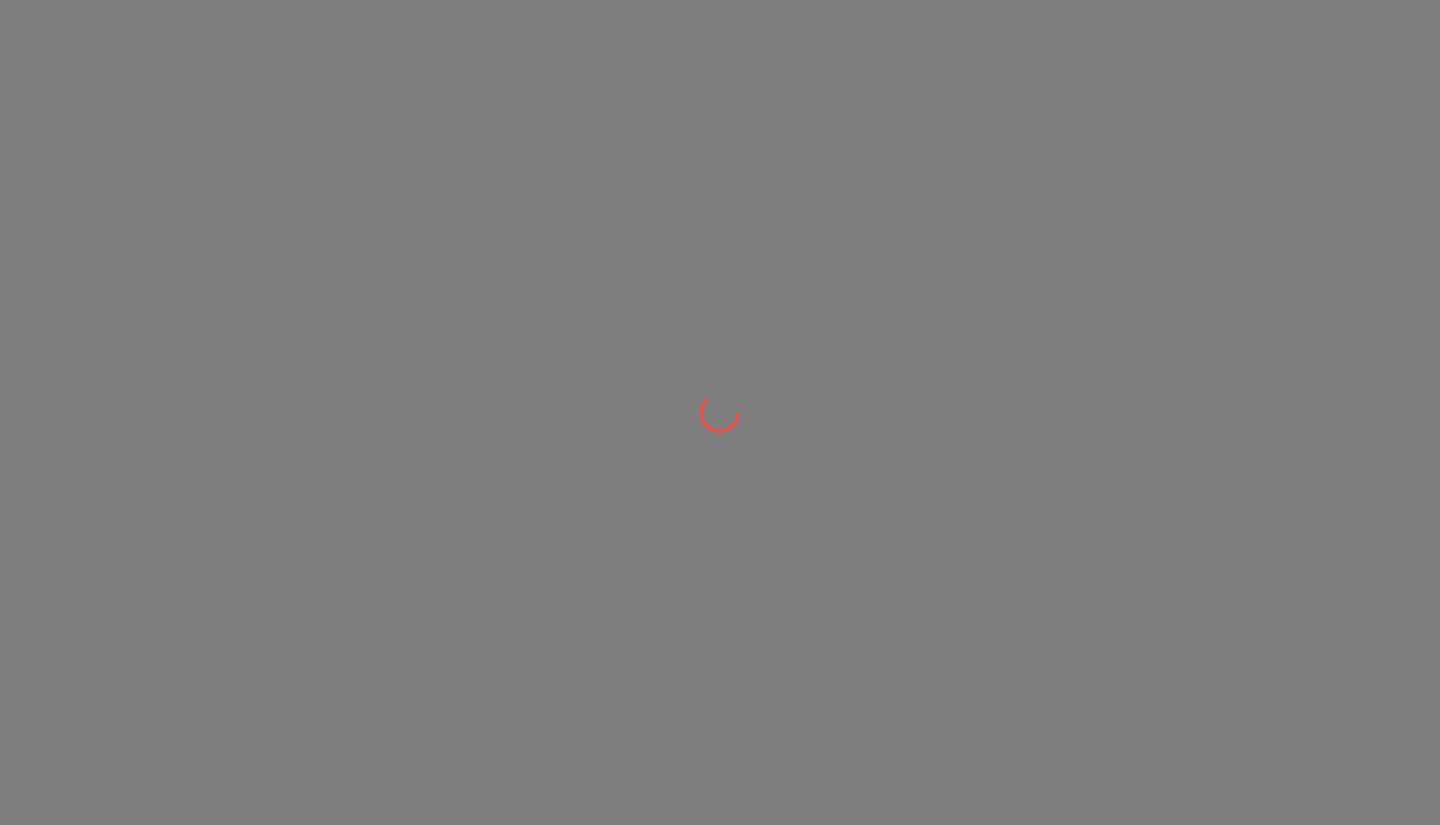 scroll, scrollTop: 0, scrollLeft: 0, axis: both 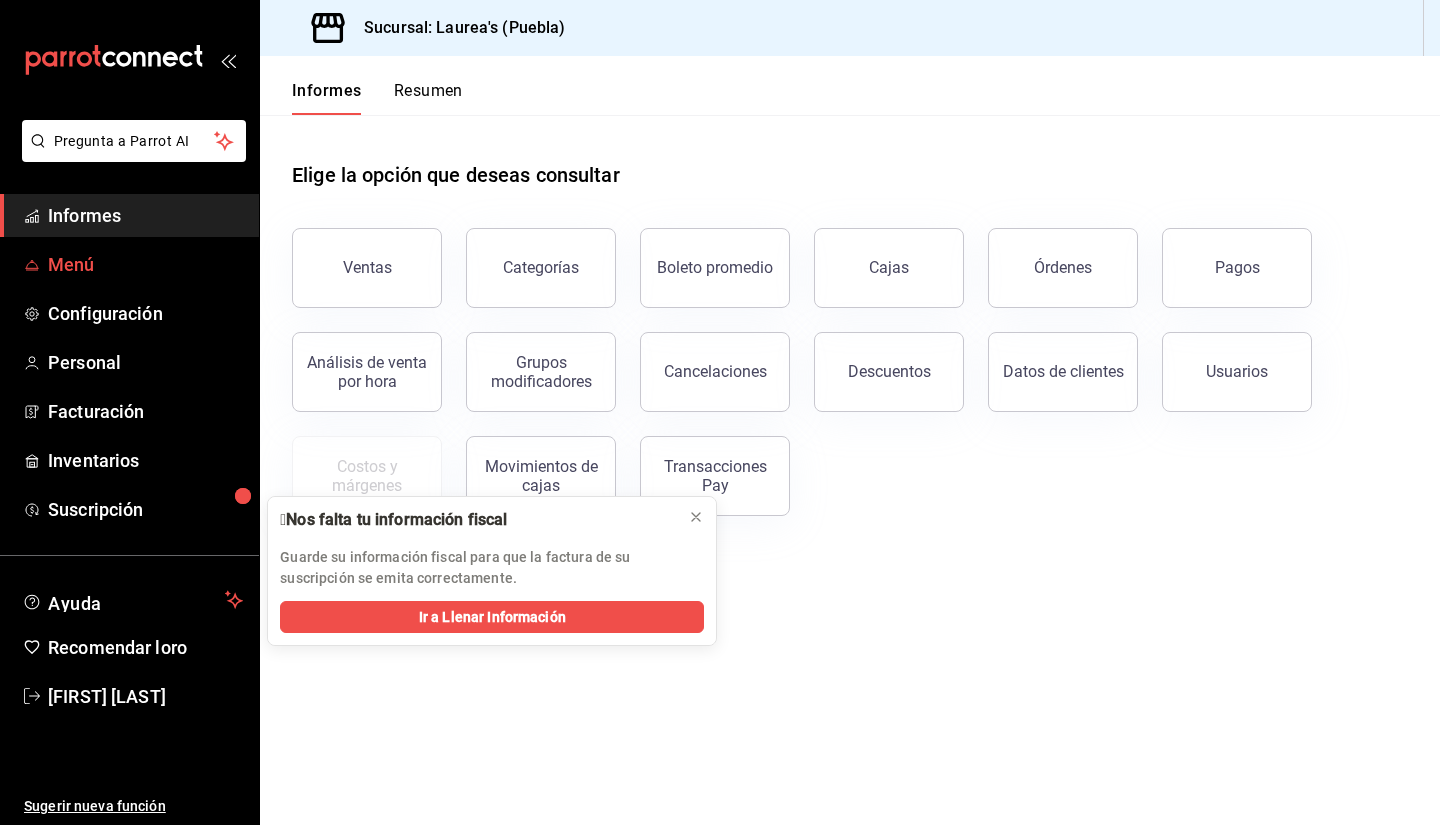 click on "Menú" at bounding box center [145, 264] 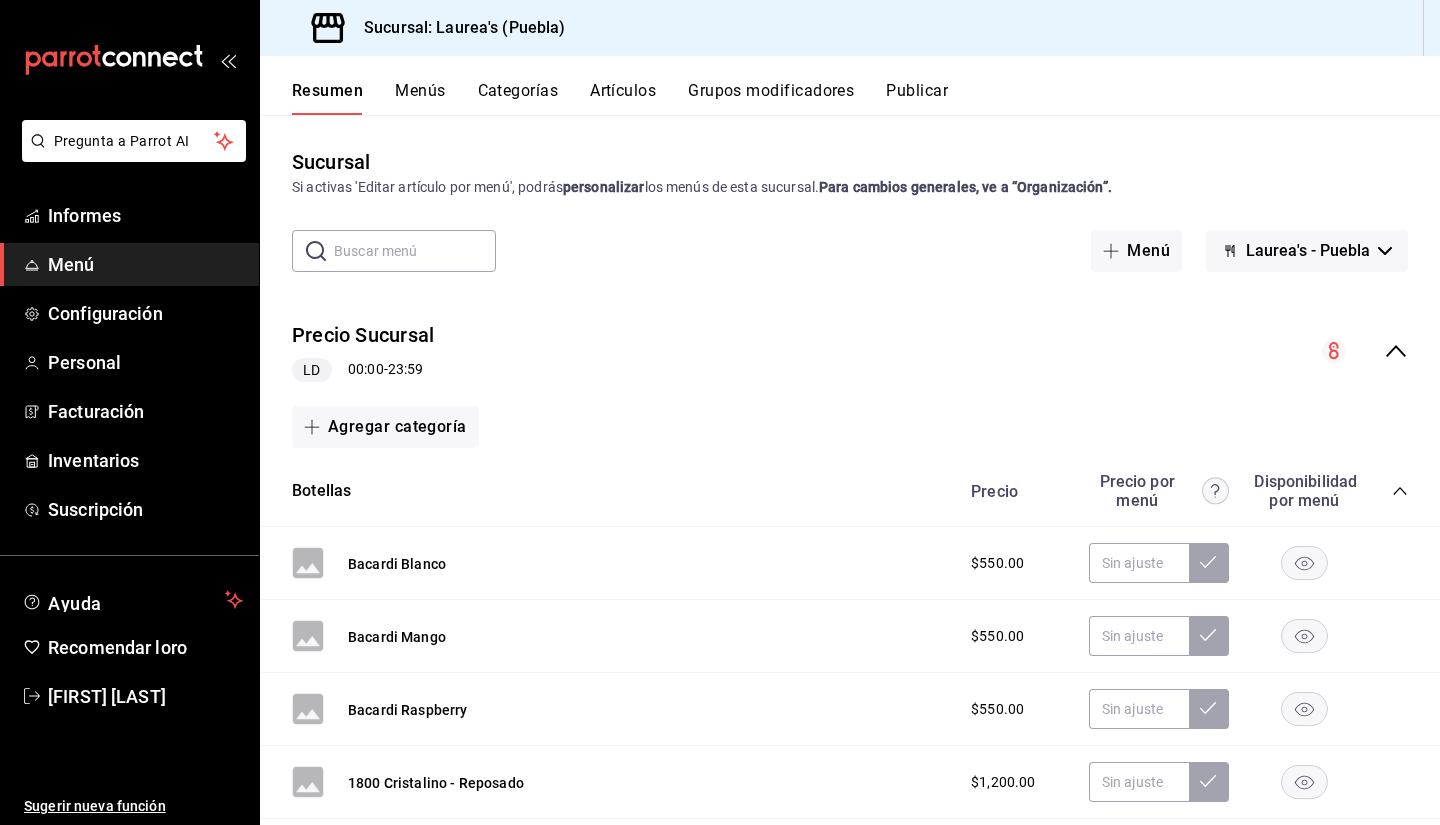 scroll, scrollTop: 100, scrollLeft: 0, axis: vertical 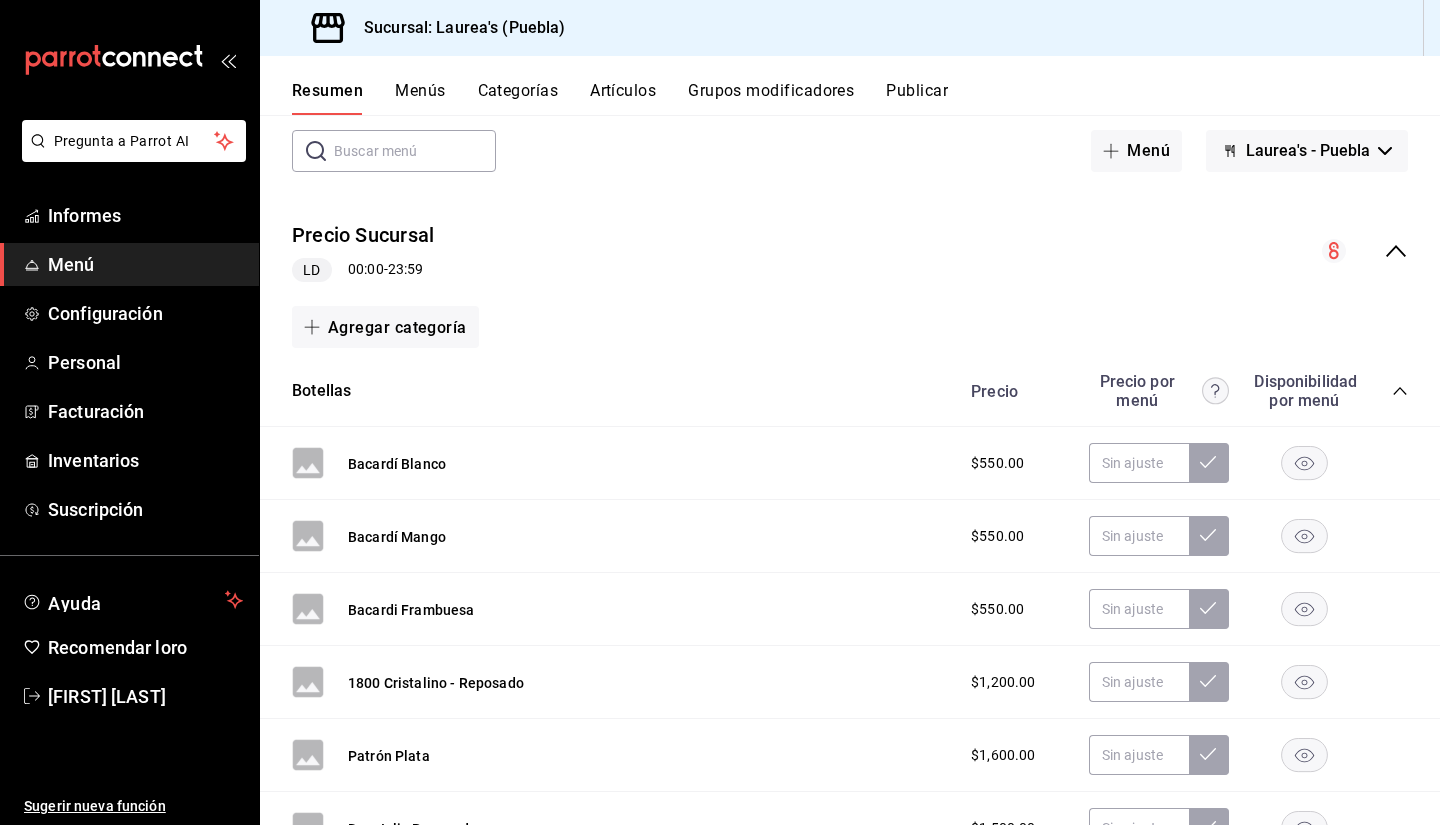 click on "Botellas Precio Precio por menú   Disponibilidad por menú" at bounding box center [850, 391] 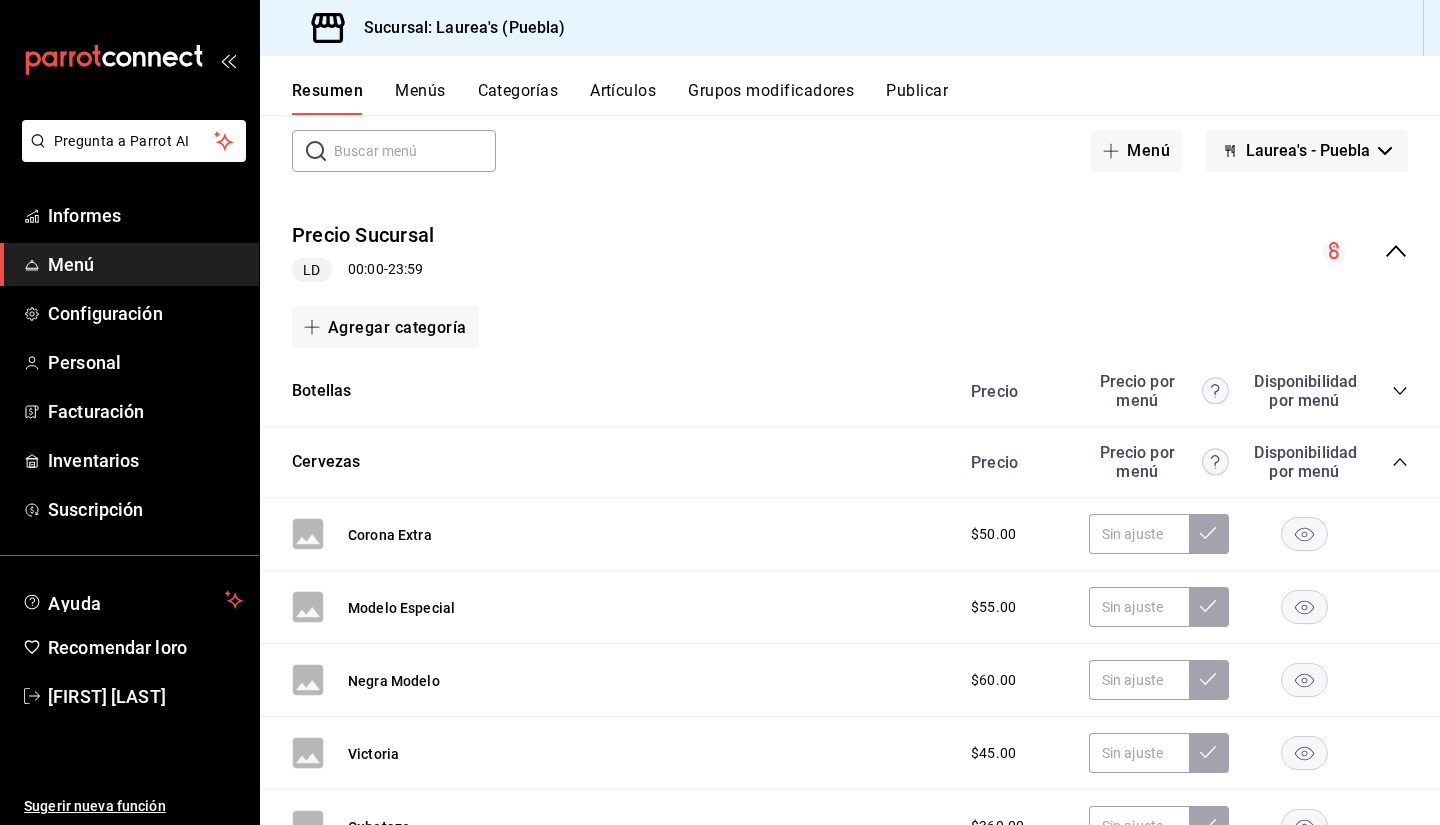 click 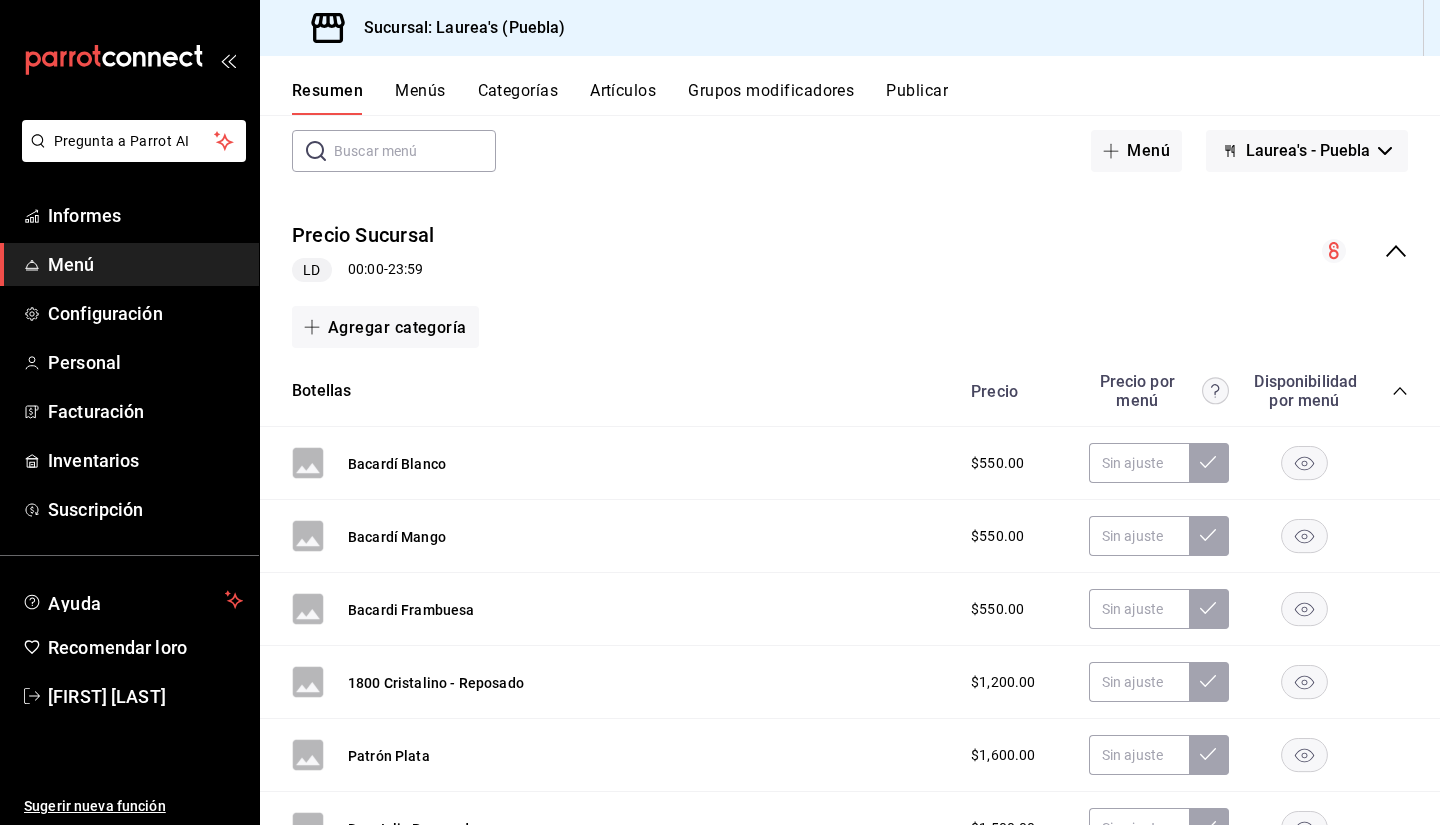 click 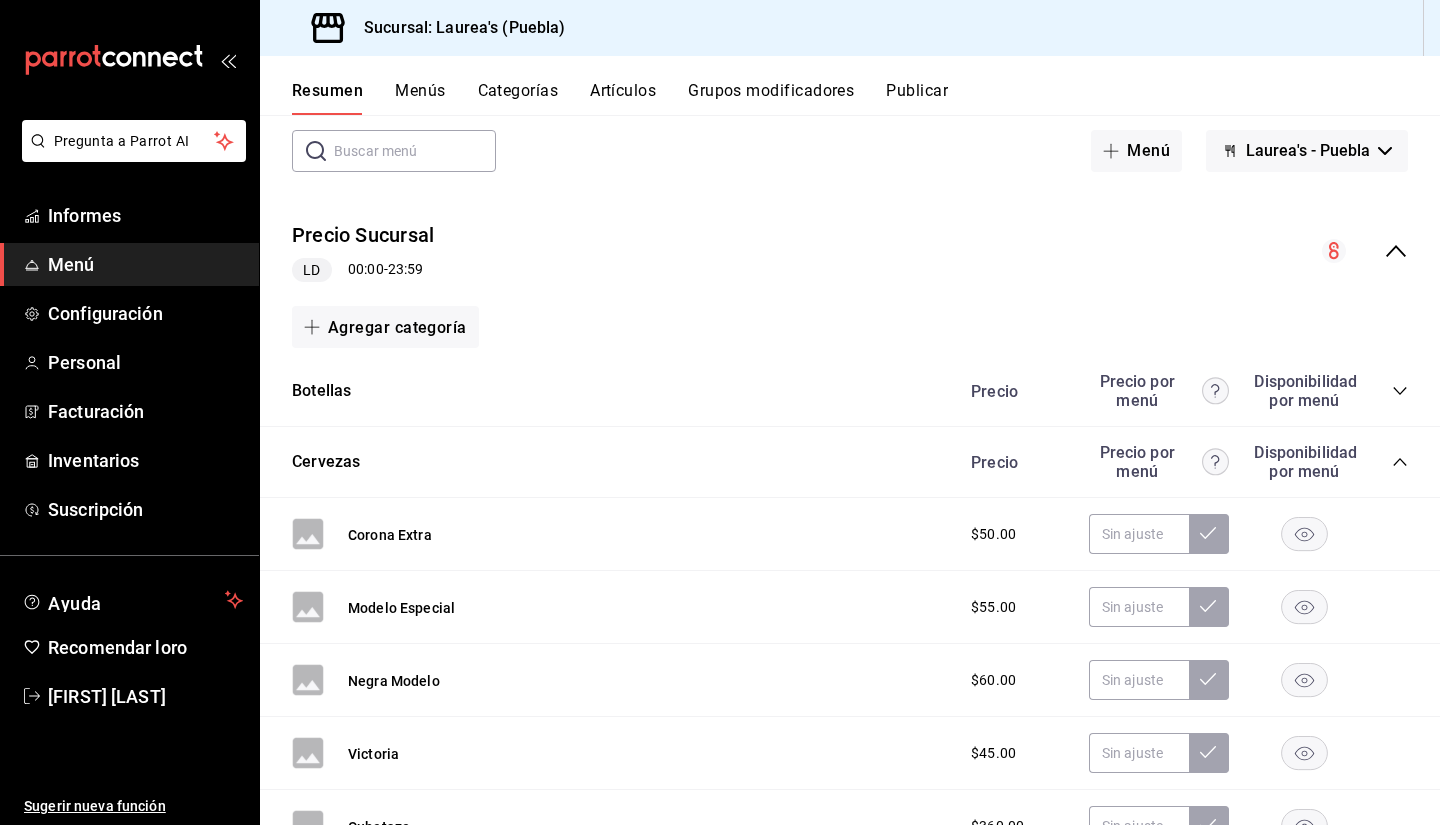 click 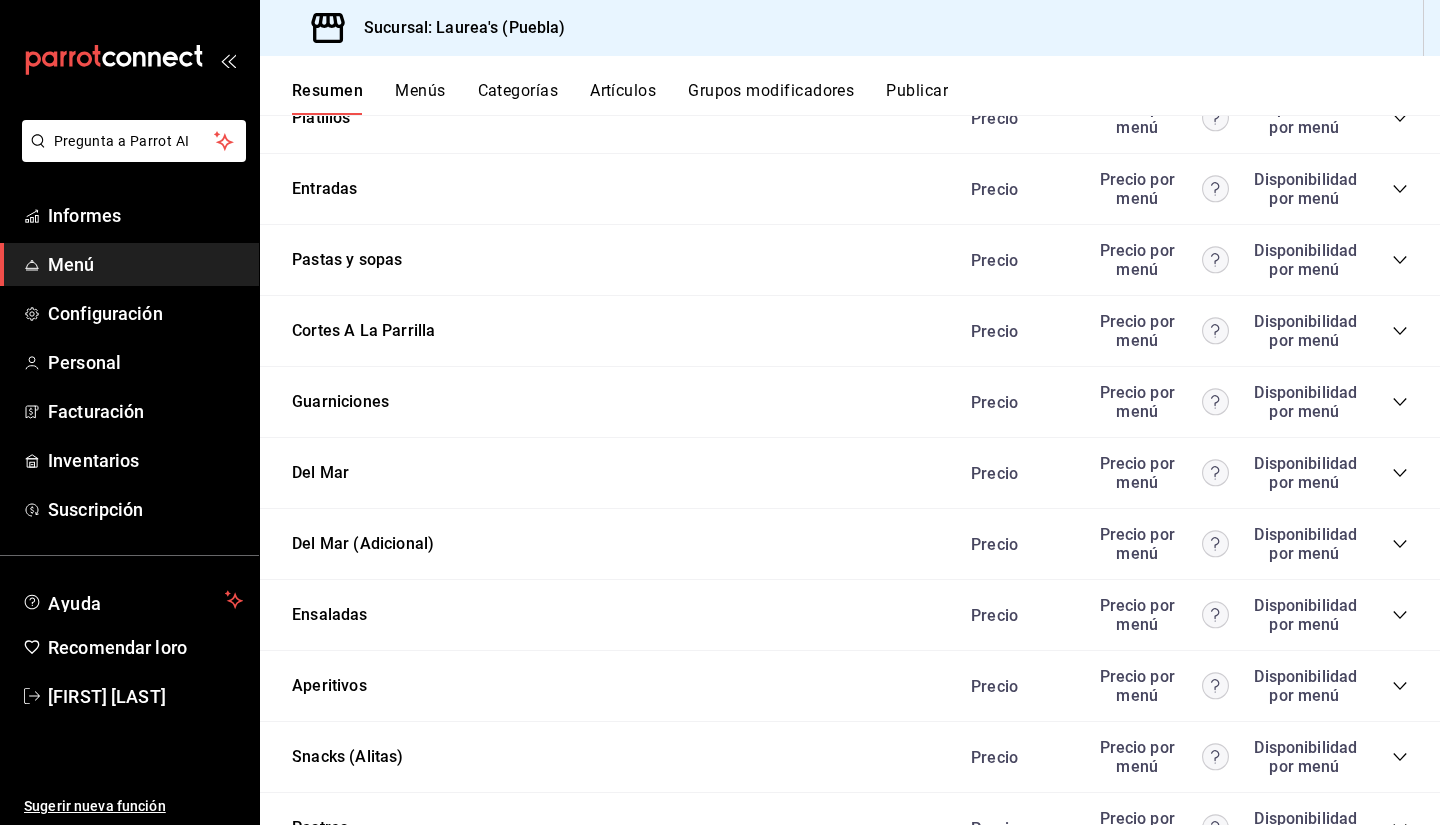 scroll, scrollTop: 800, scrollLeft: 0, axis: vertical 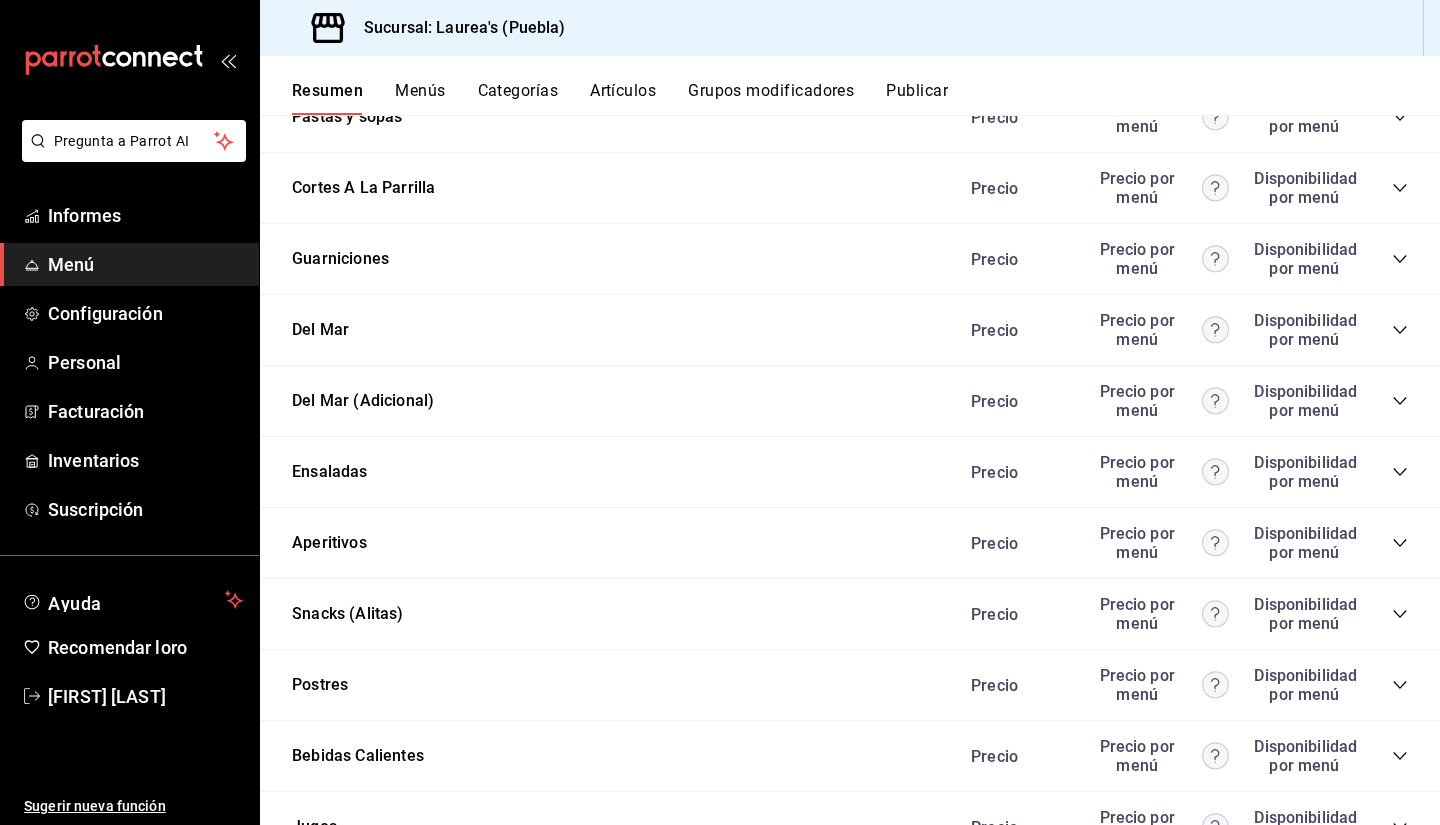 click 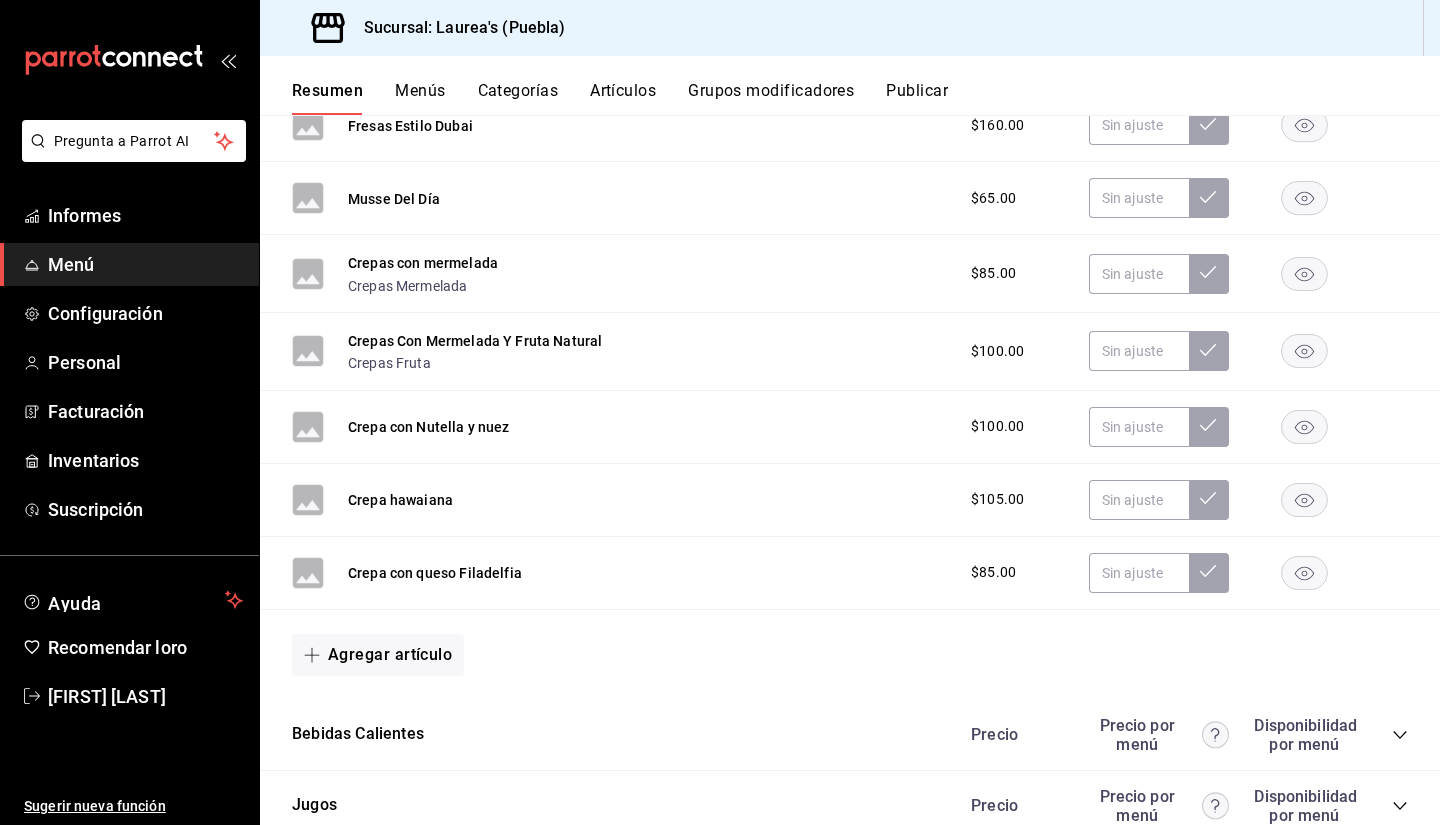 scroll, scrollTop: 1900, scrollLeft: 0, axis: vertical 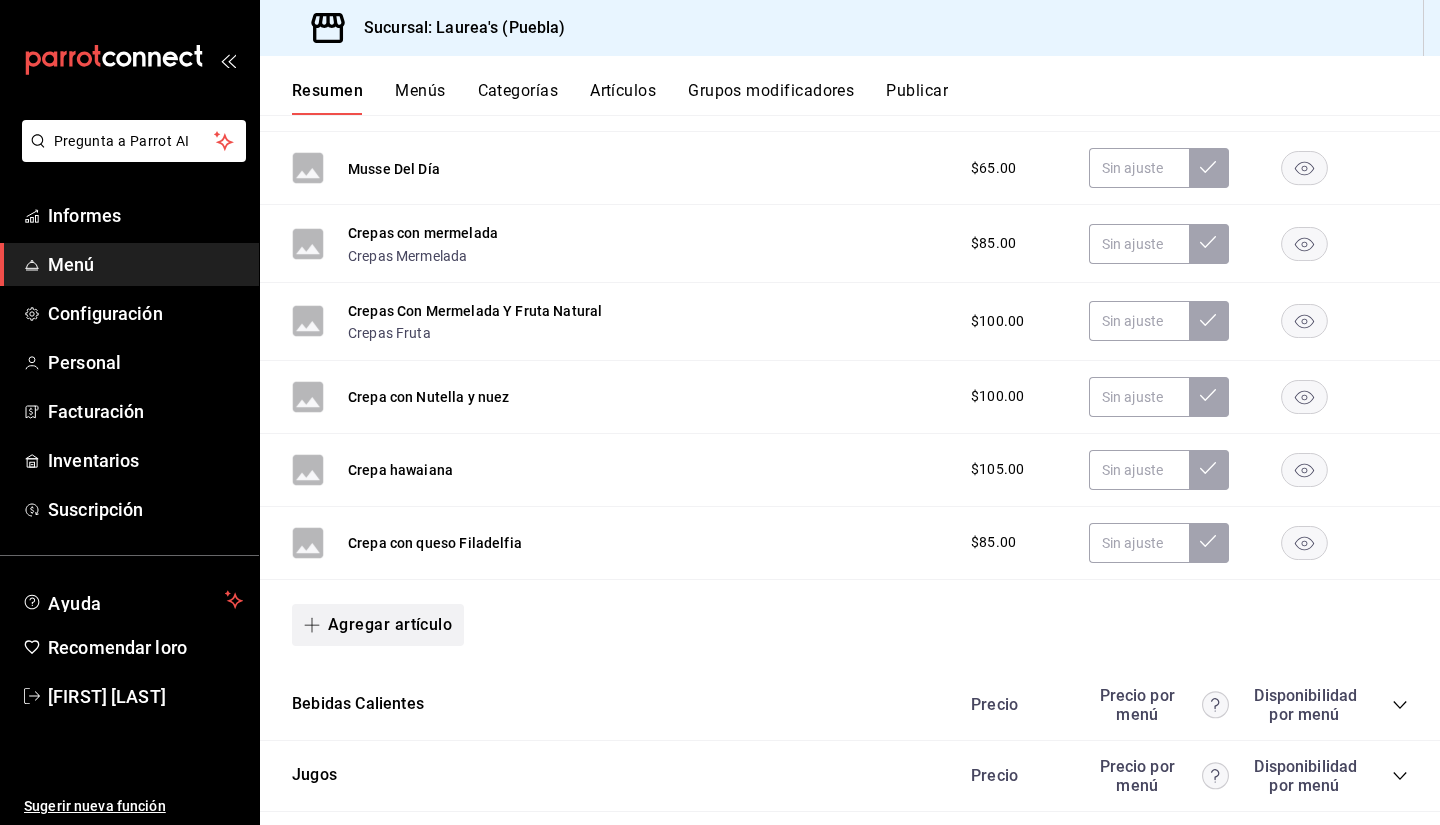 click on "Agregar artículo" at bounding box center [390, 624] 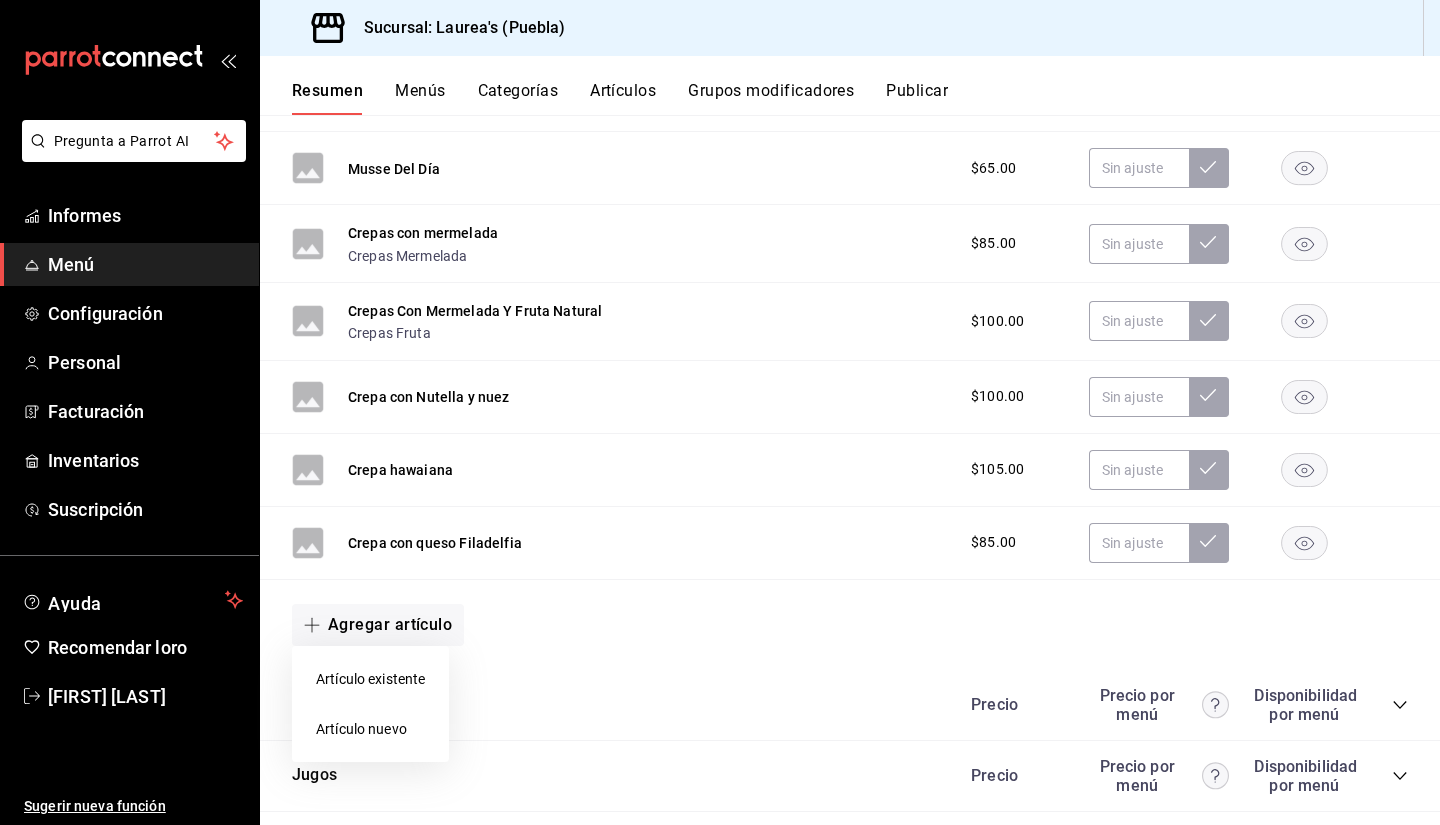 click on "Artículo nuevo" at bounding box center [361, 729] 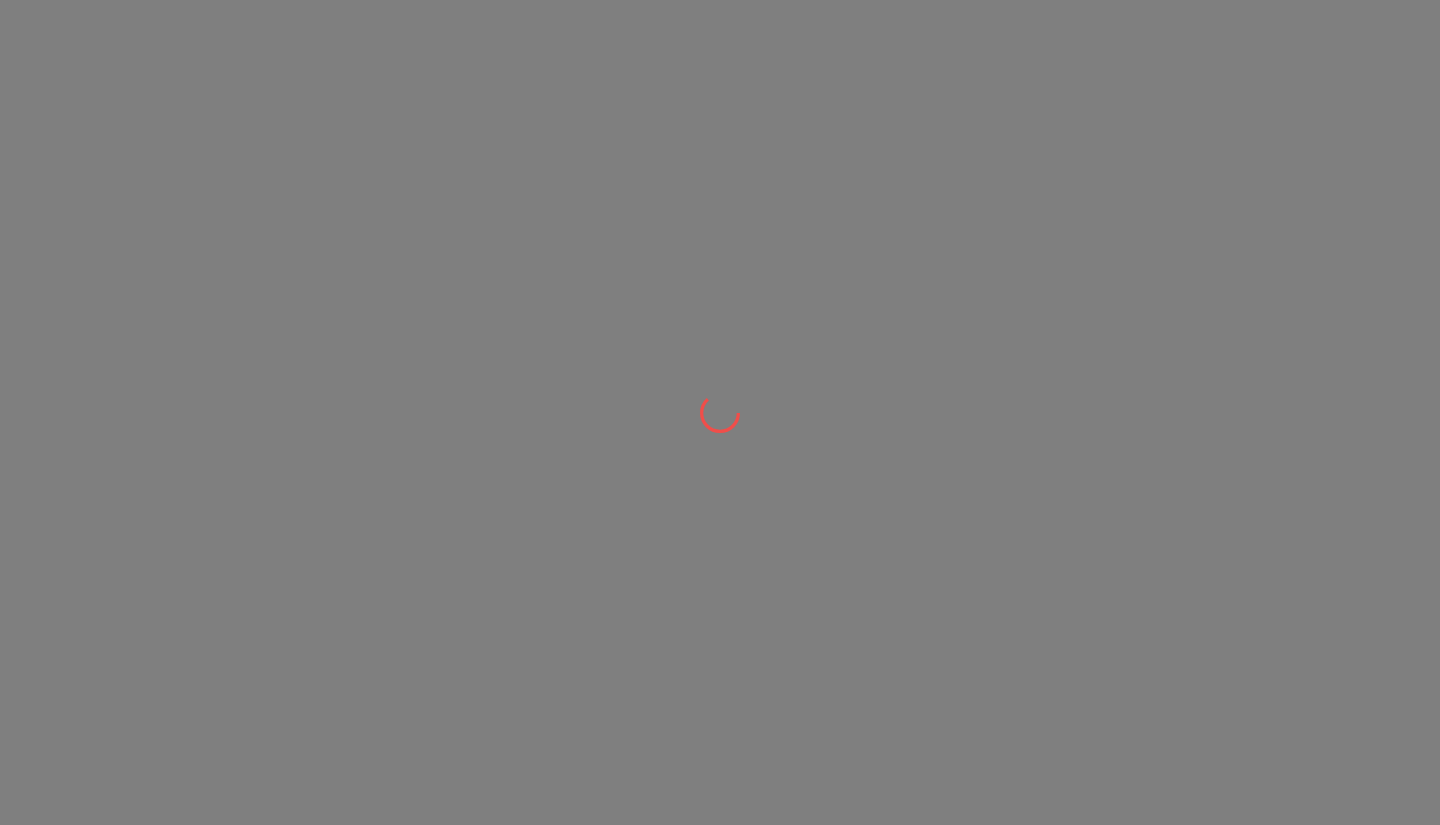 scroll, scrollTop: 0, scrollLeft: 0, axis: both 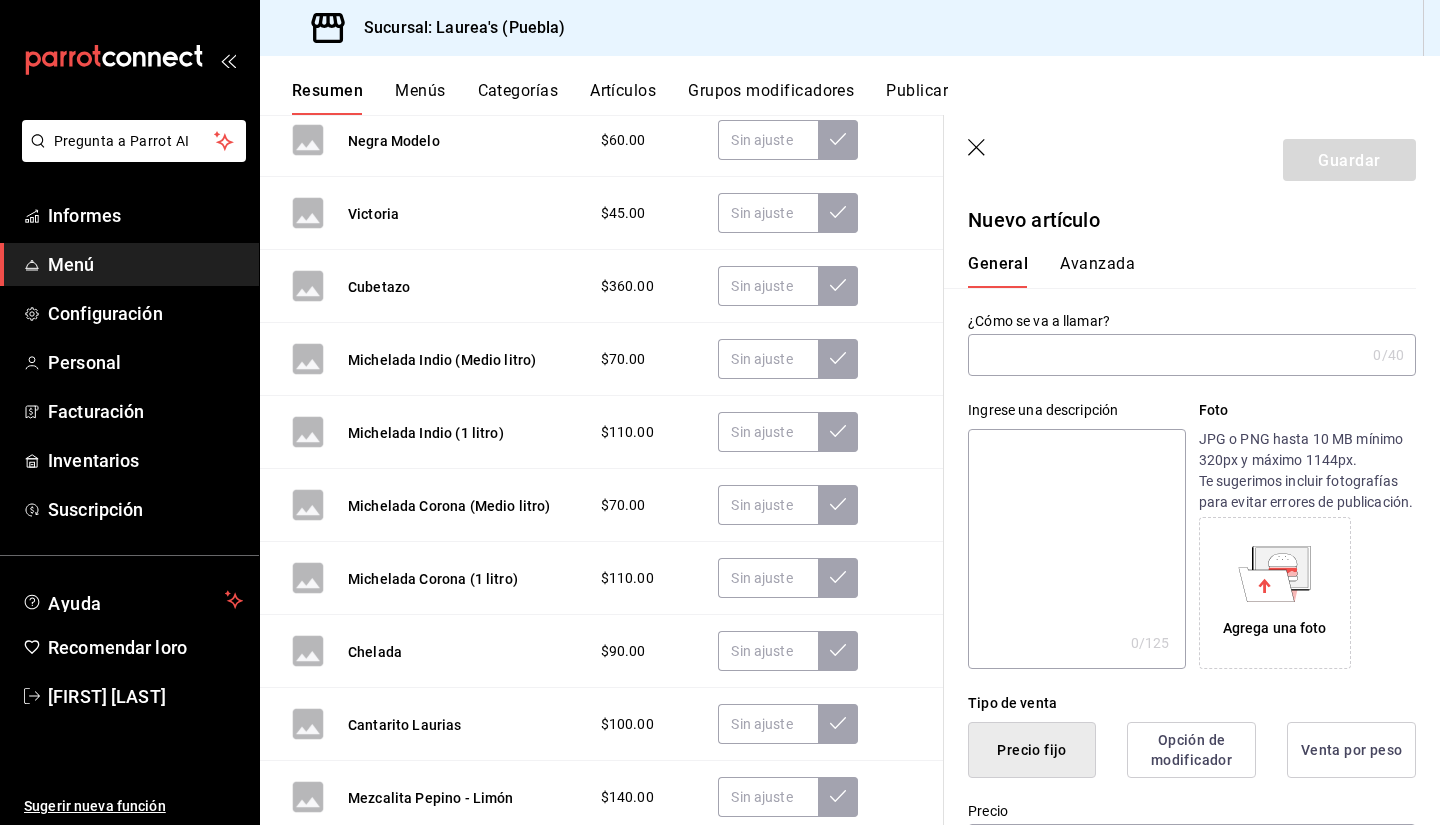 paste on "cheesecake de frambuesa" 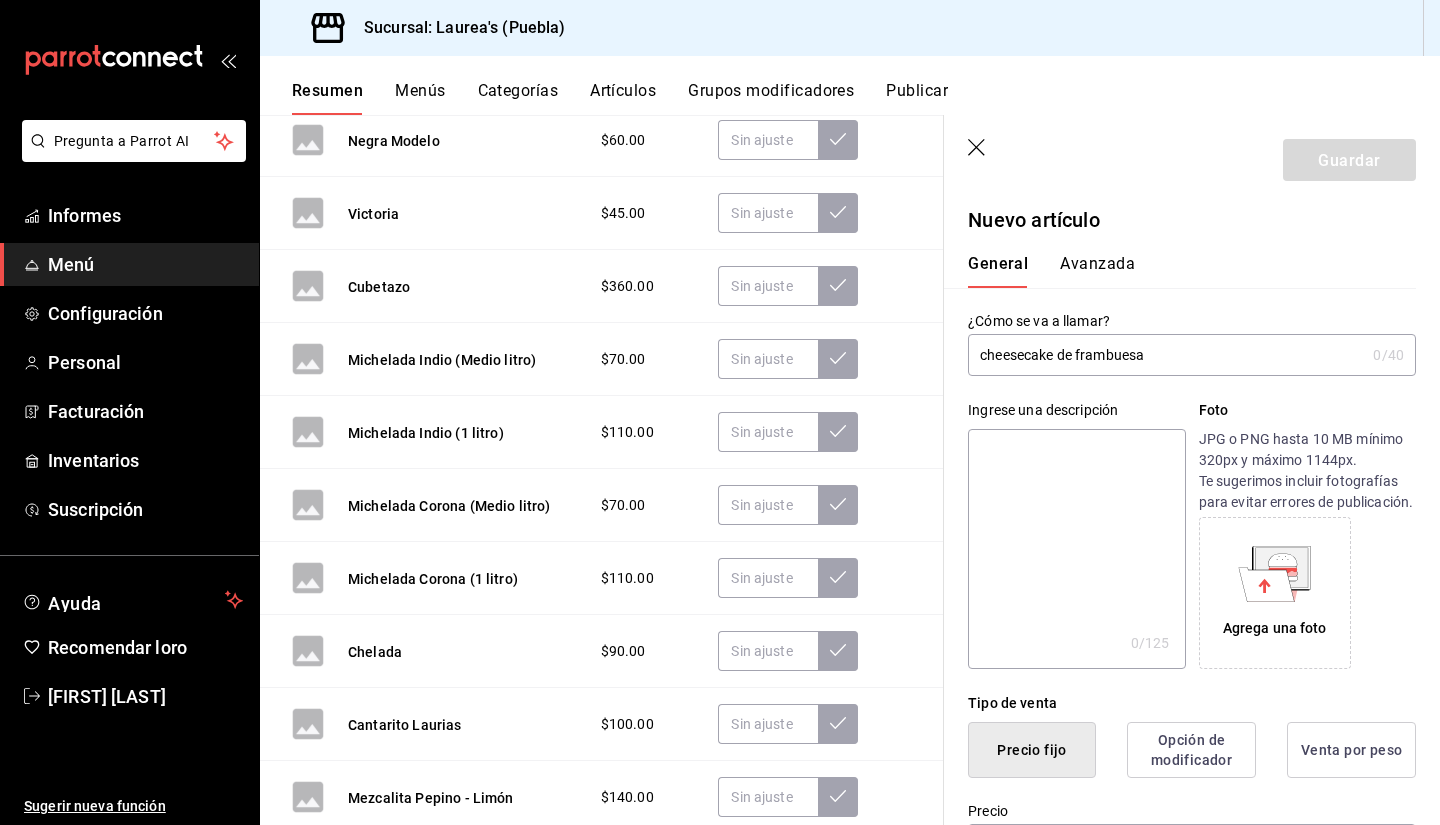 click on "cheesecake de frambuesa" at bounding box center [1166, 355] 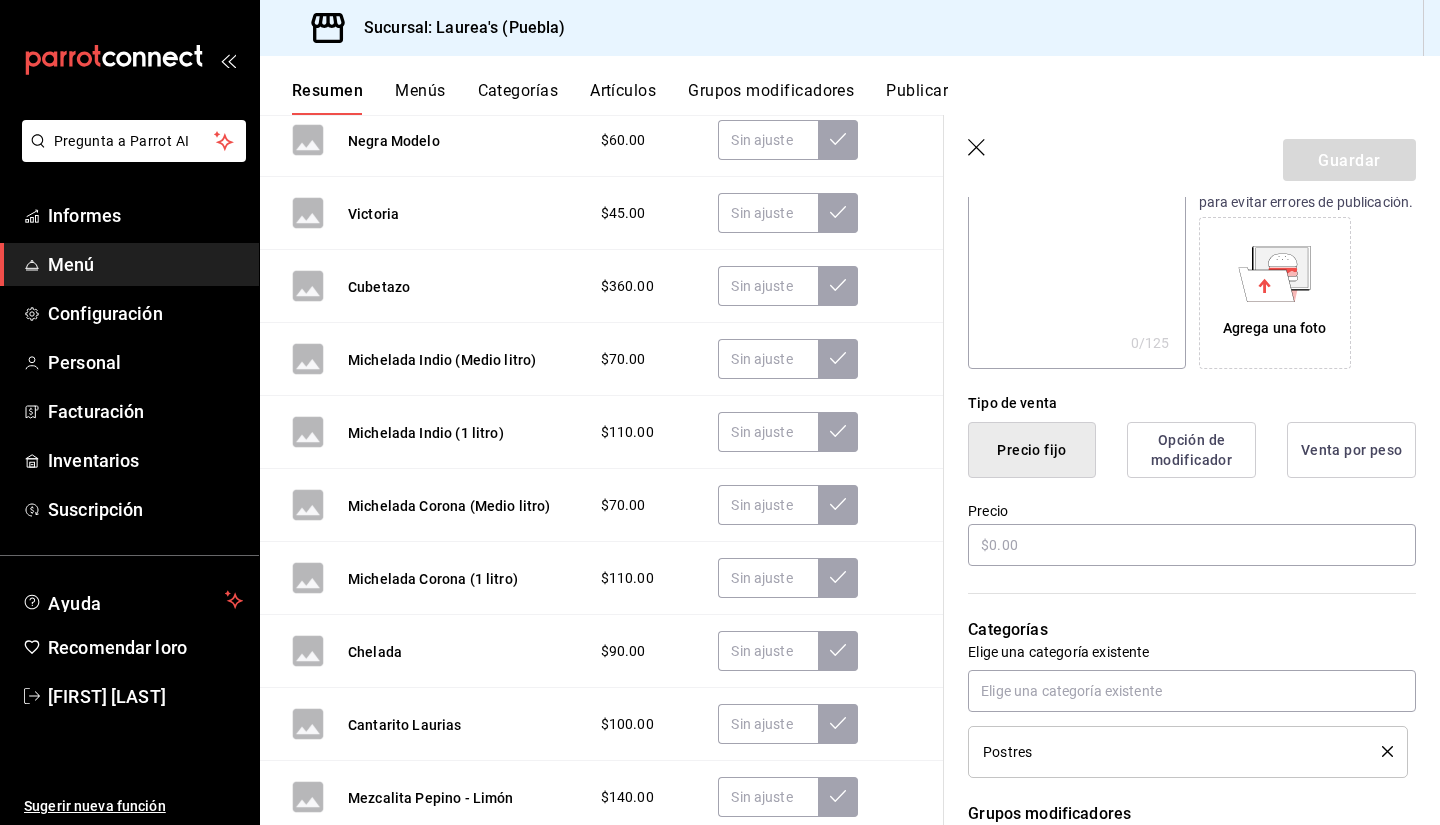 scroll, scrollTop: 500, scrollLeft: 0, axis: vertical 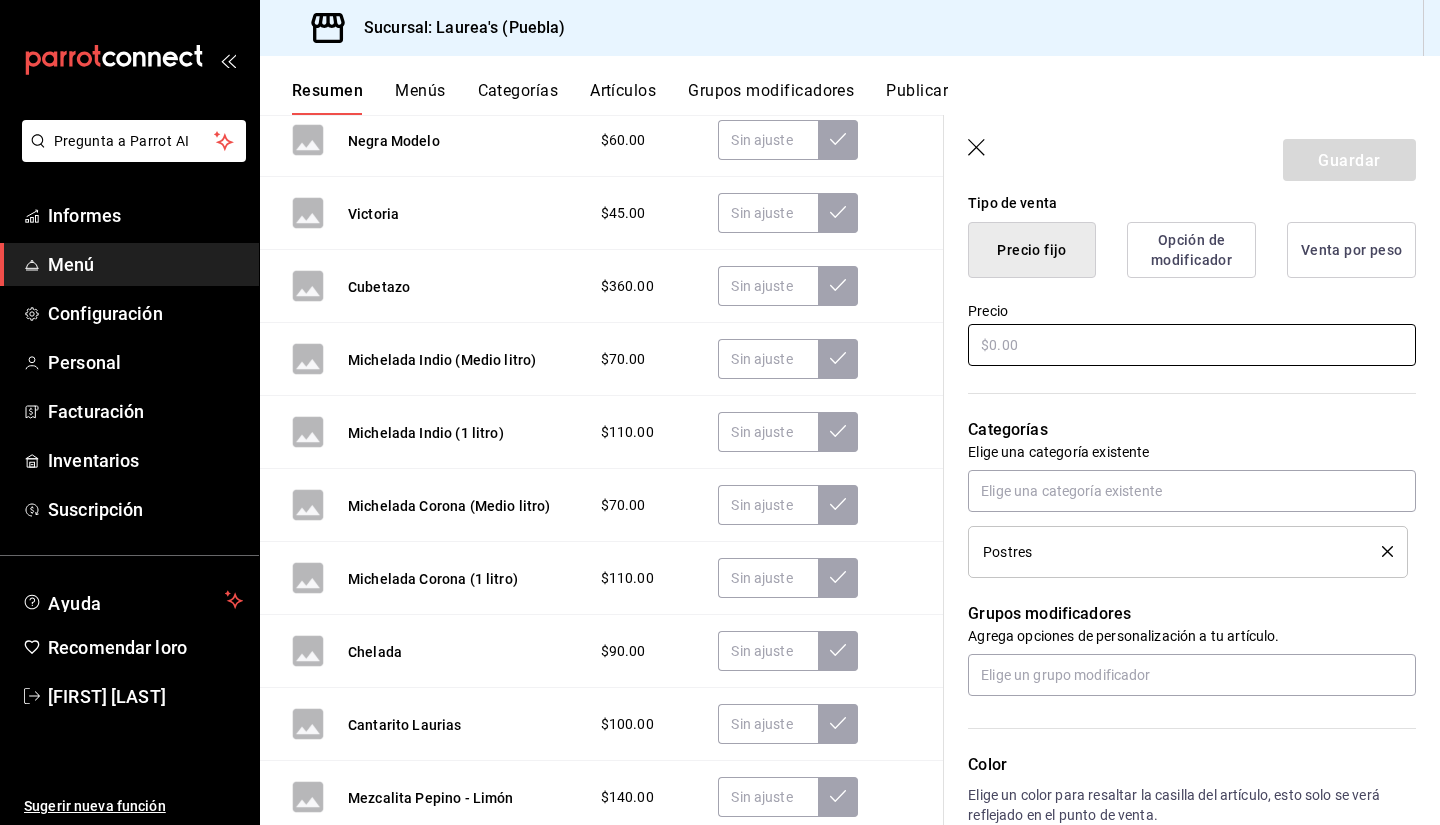 type on "Cheesecake de frambuesa" 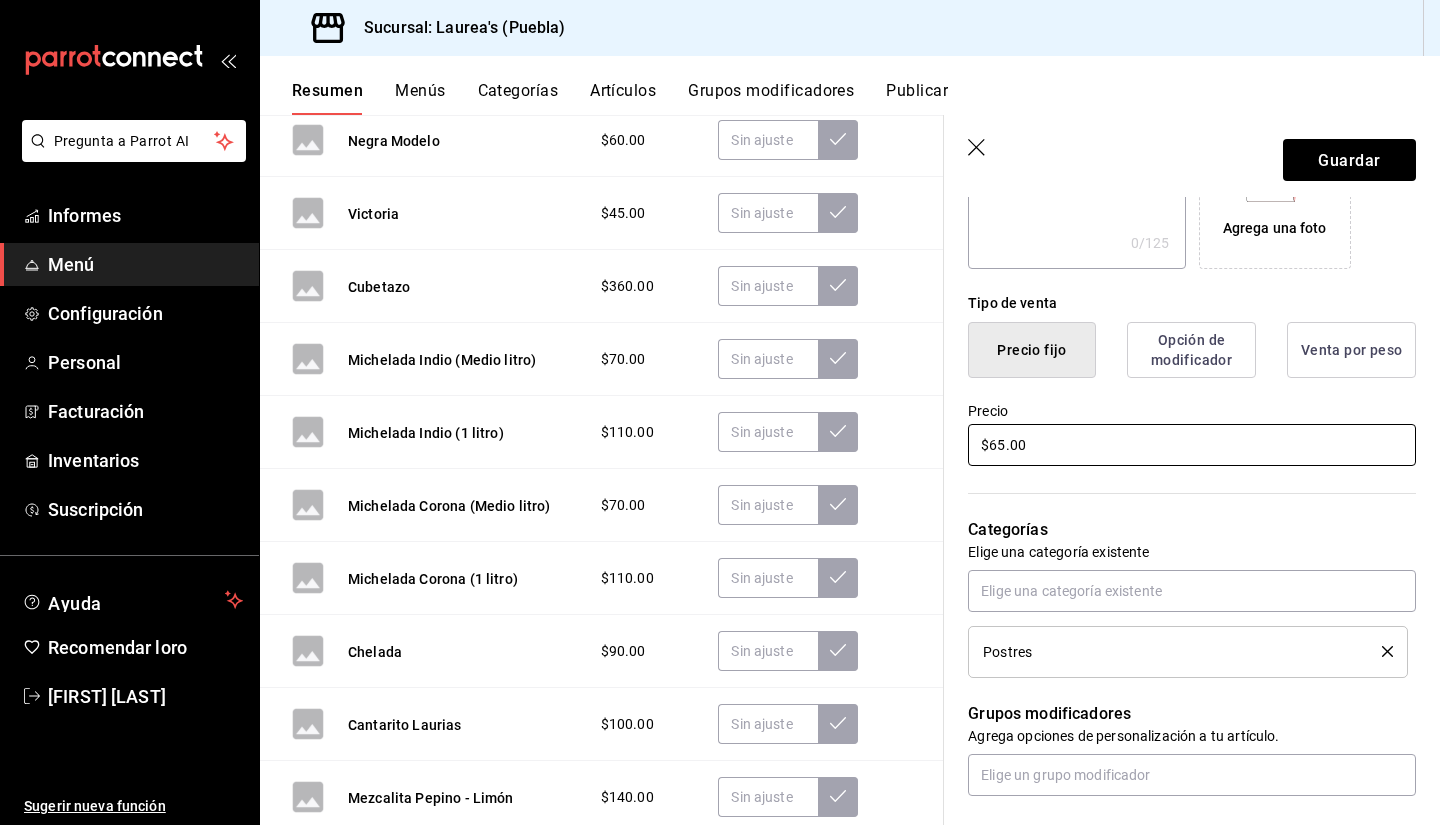 scroll, scrollTop: 500, scrollLeft: 0, axis: vertical 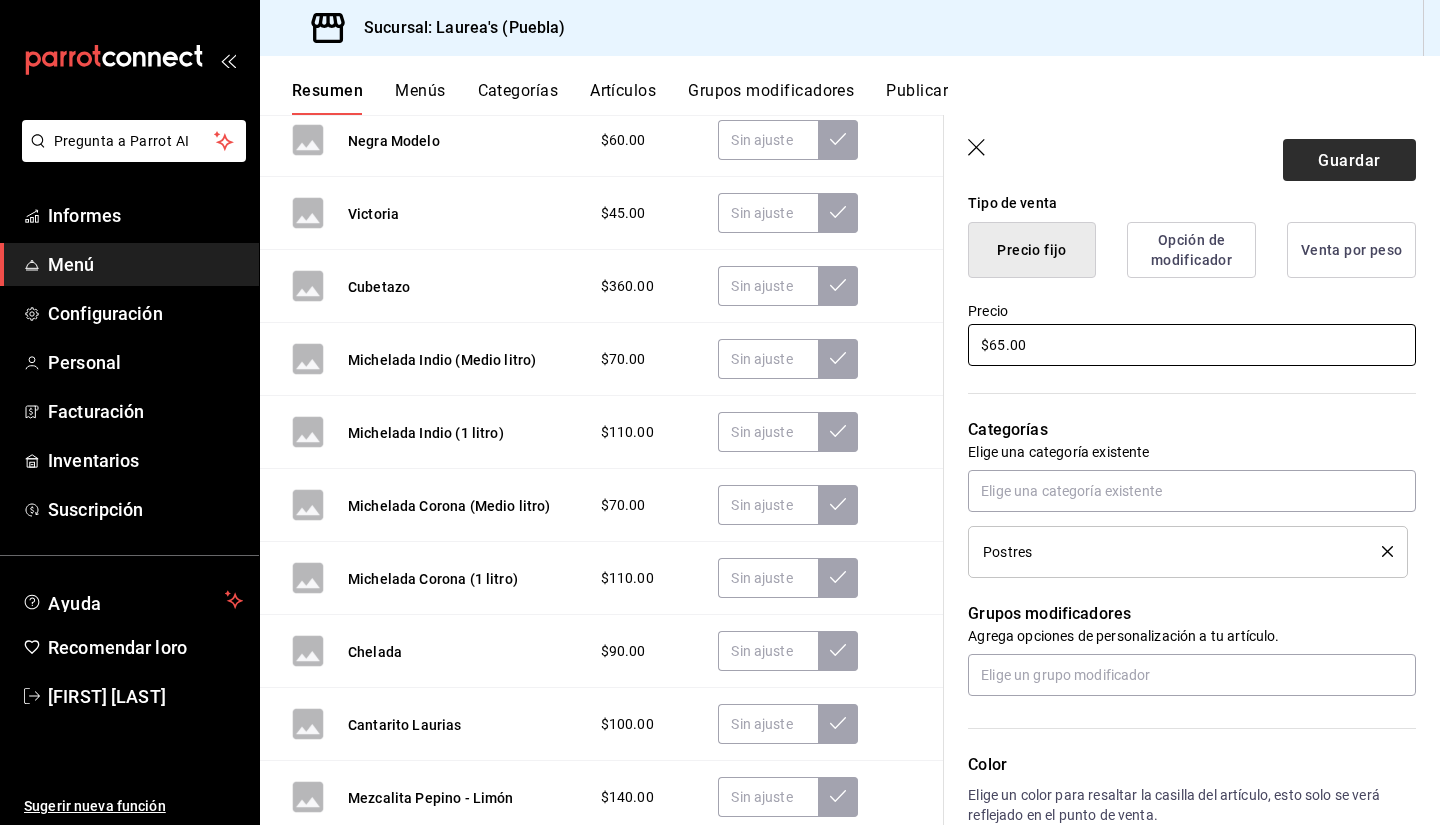 type on "$65.00" 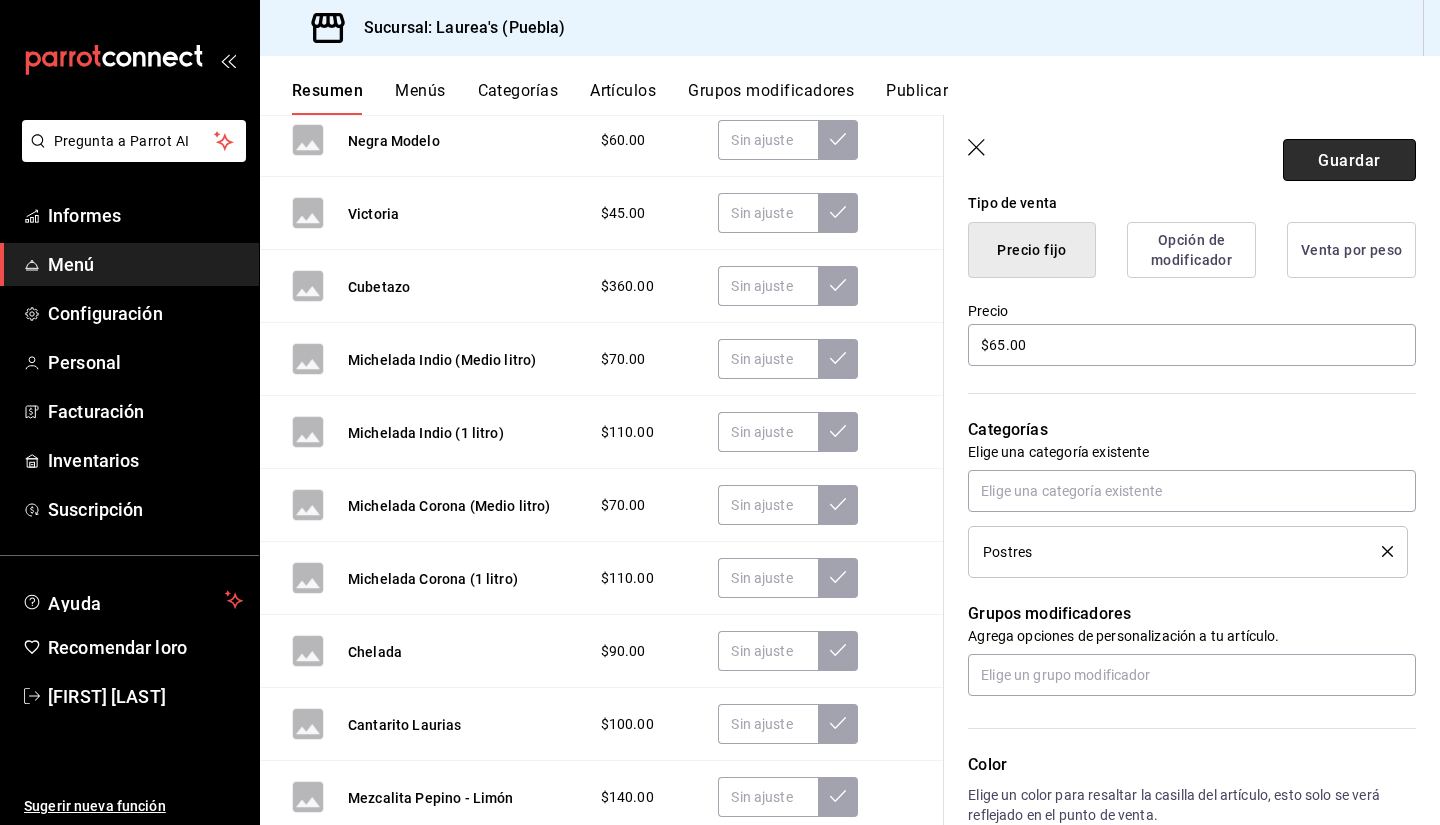click on "Guardar" at bounding box center [1349, 159] 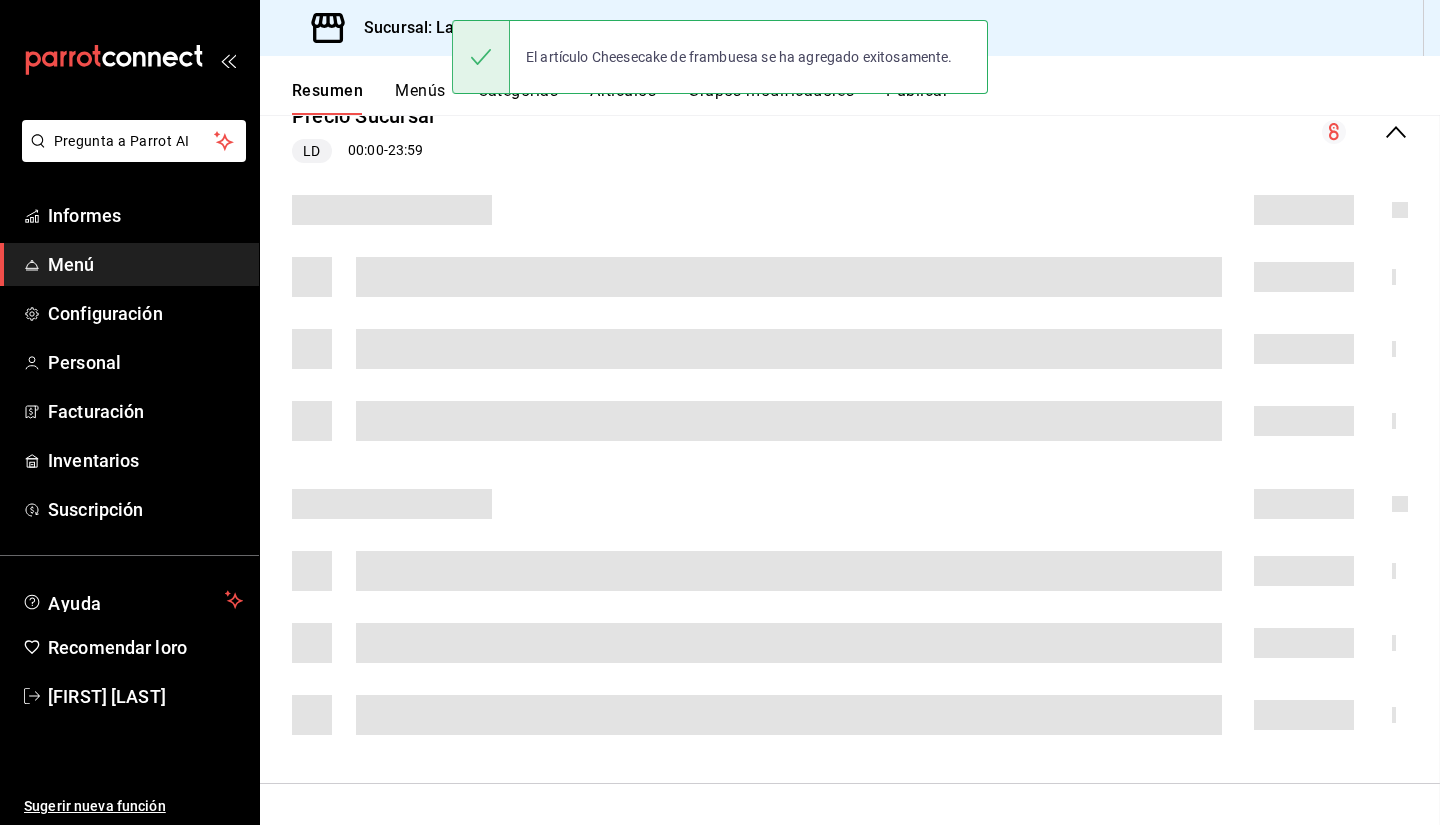 scroll, scrollTop: 1866, scrollLeft: 0, axis: vertical 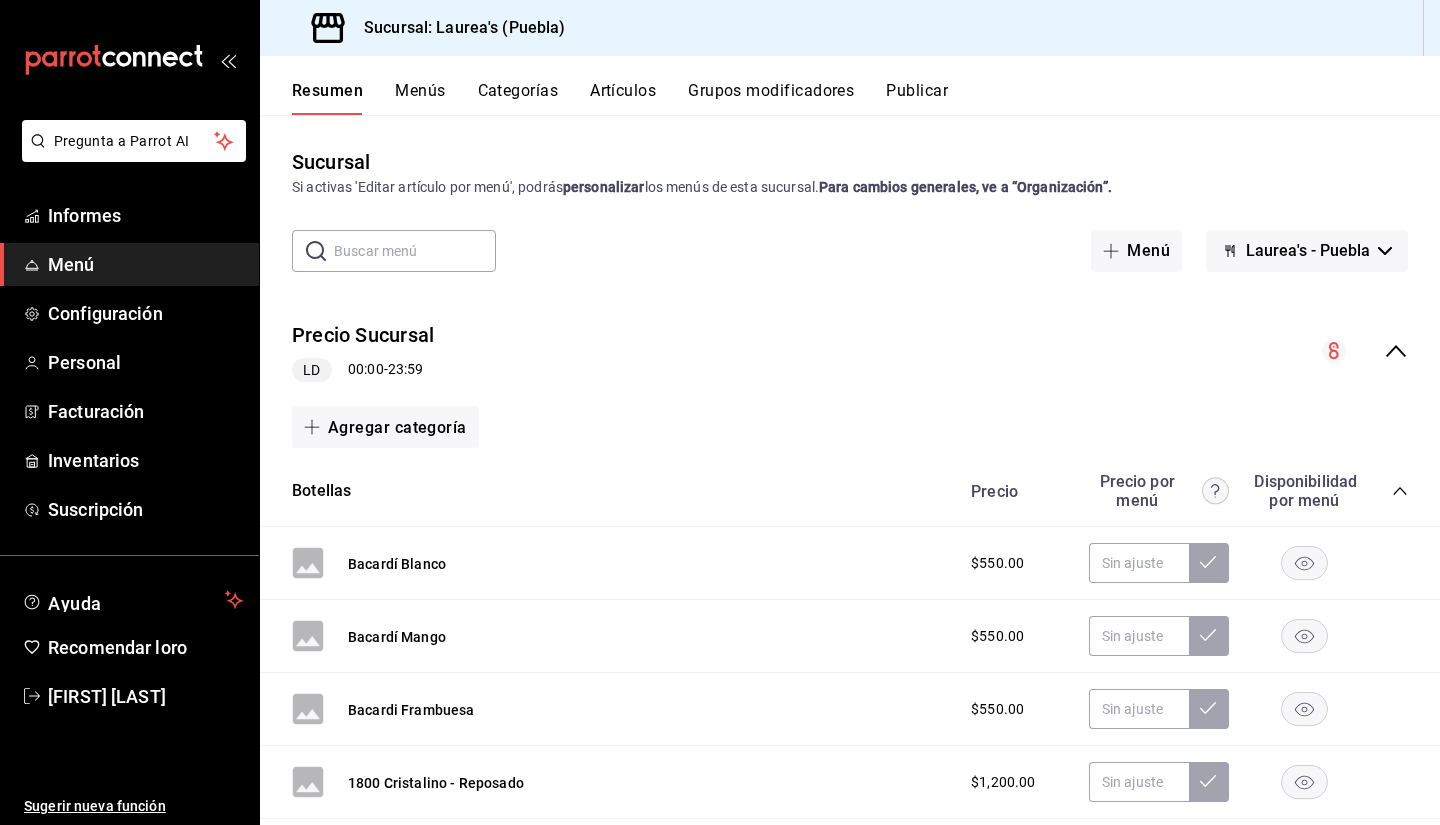 click on "Publicar" at bounding box center [917, 90] 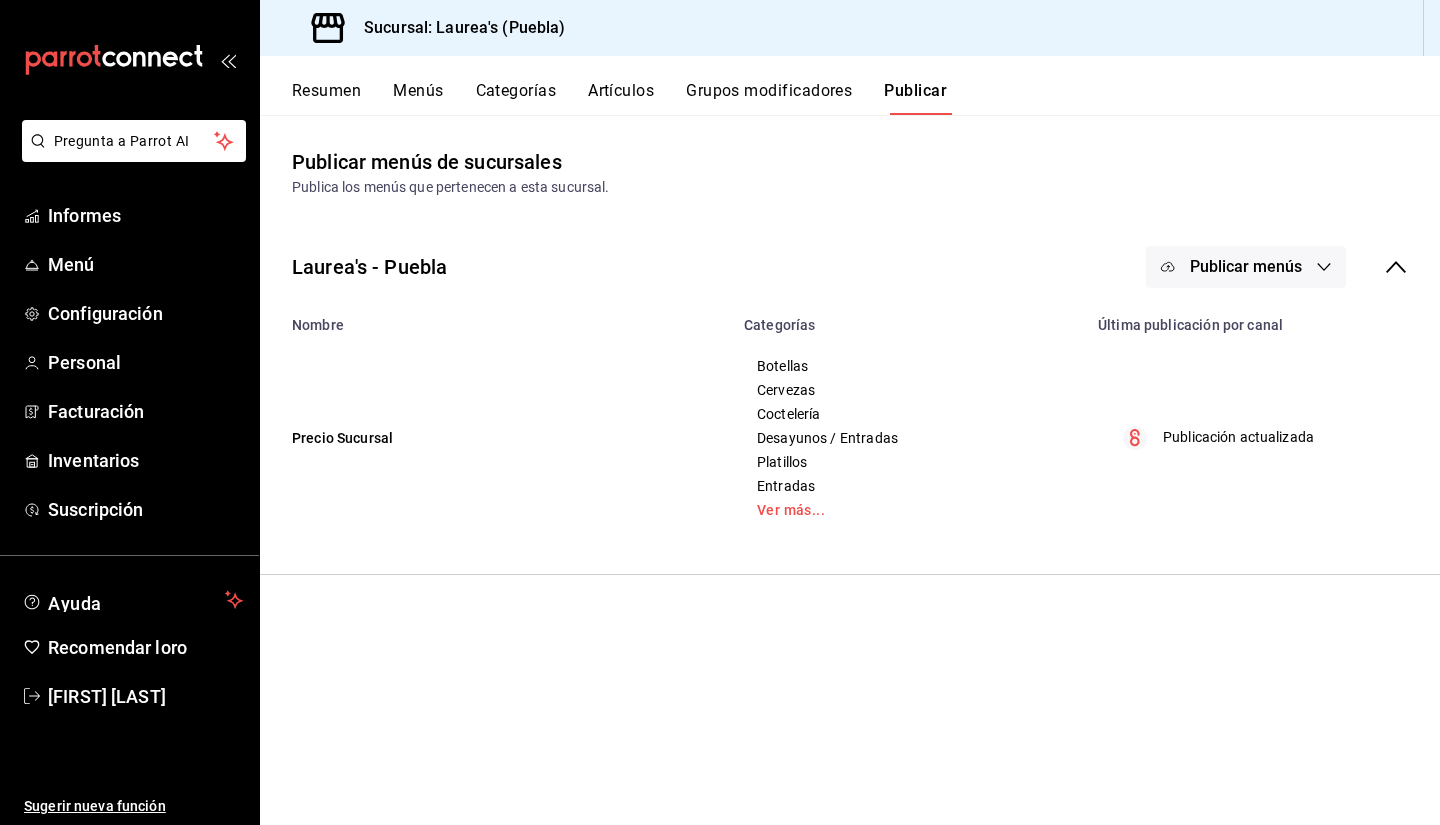 click on "Publicar" at bounding box center [915, 90] 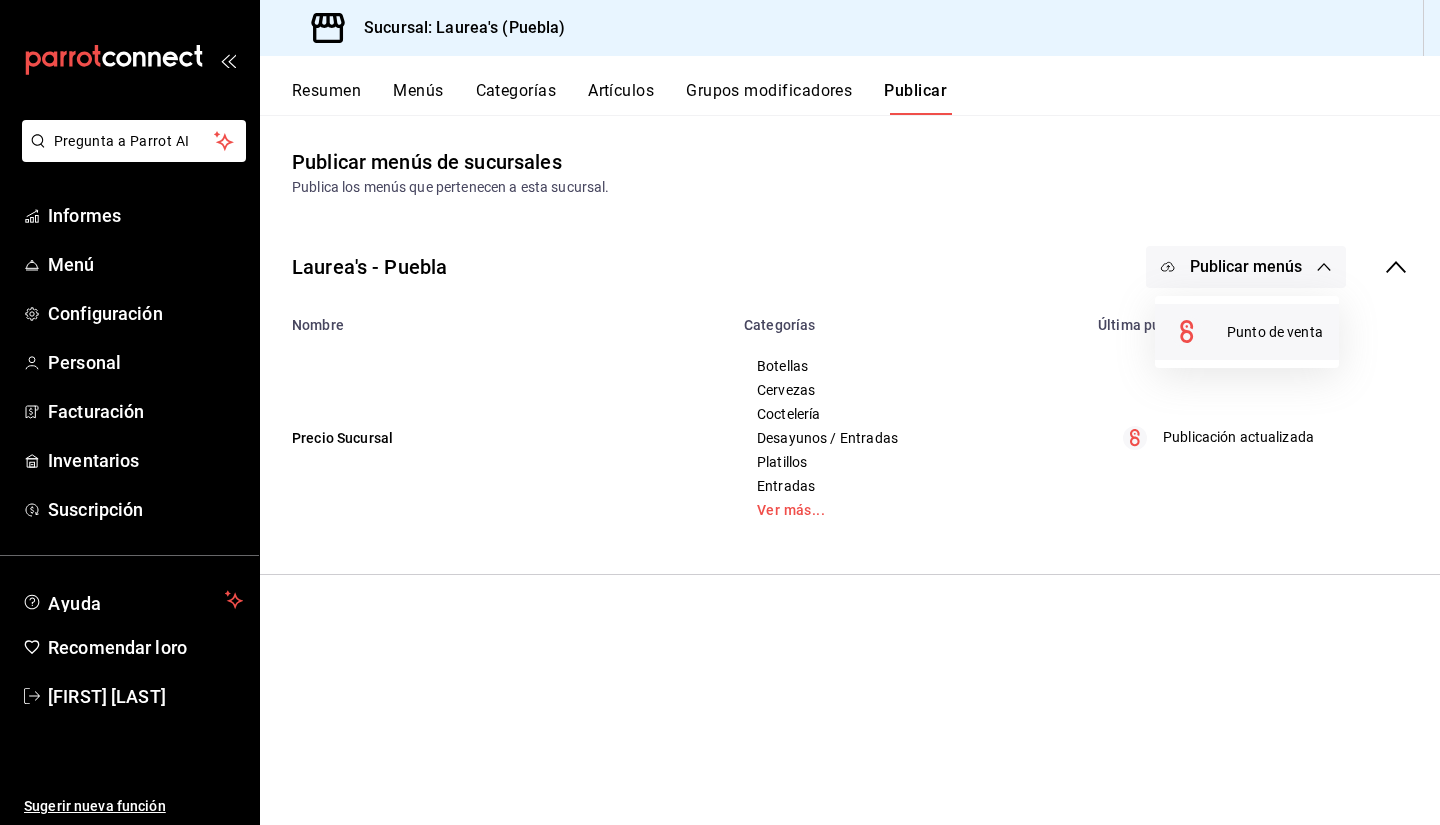 click on "Punto de venta" at bounding box center (1247, 332) 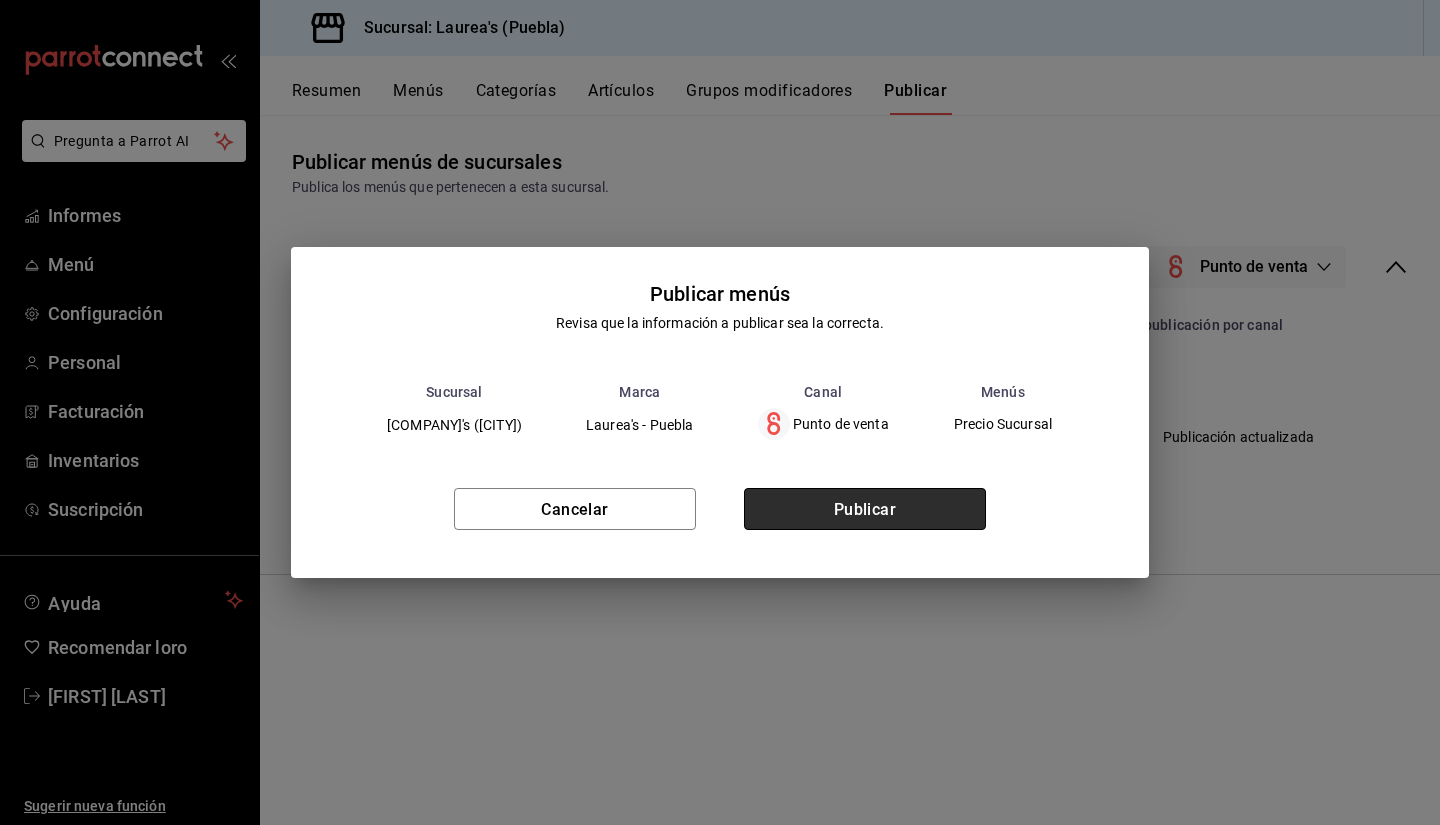 click on "Publicar" at bounding box center [865, 509] 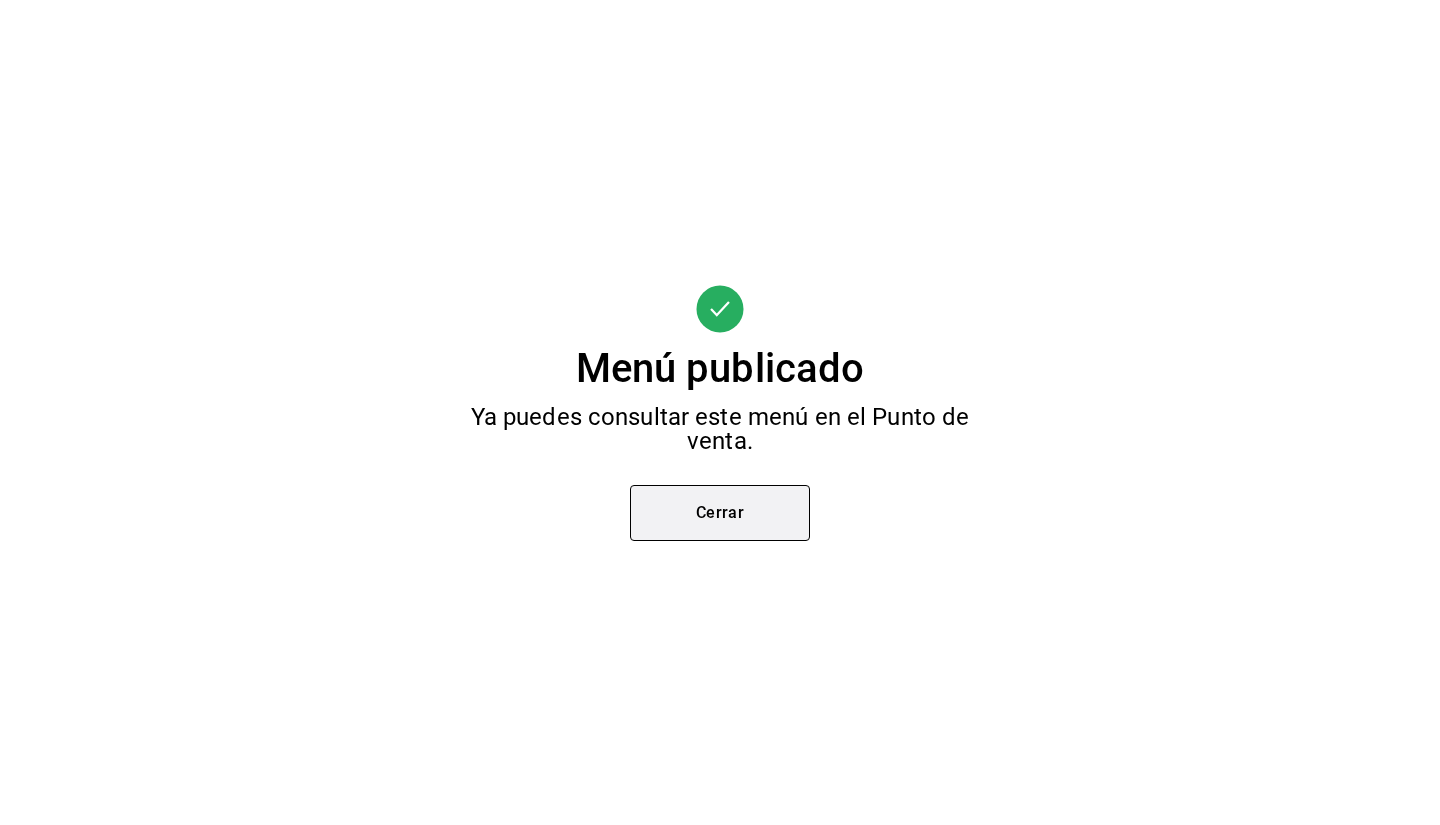 click on "Cerrar" at bounding box center (720, 512) 